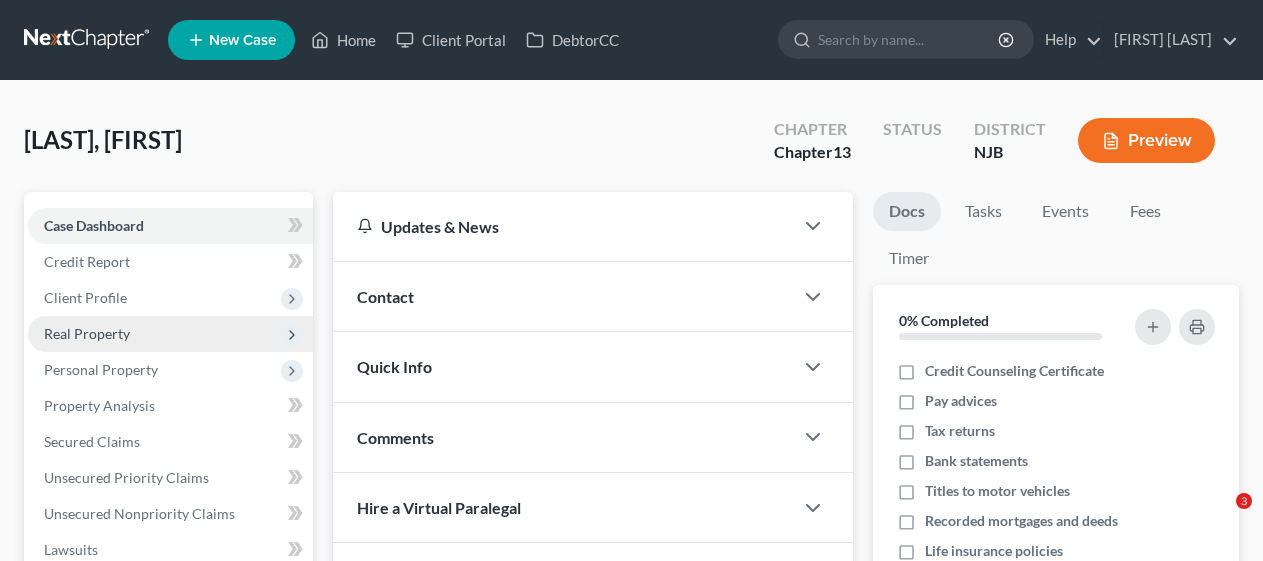 scroll, scrollTop: 0, scrollLeft: 0, axis: both 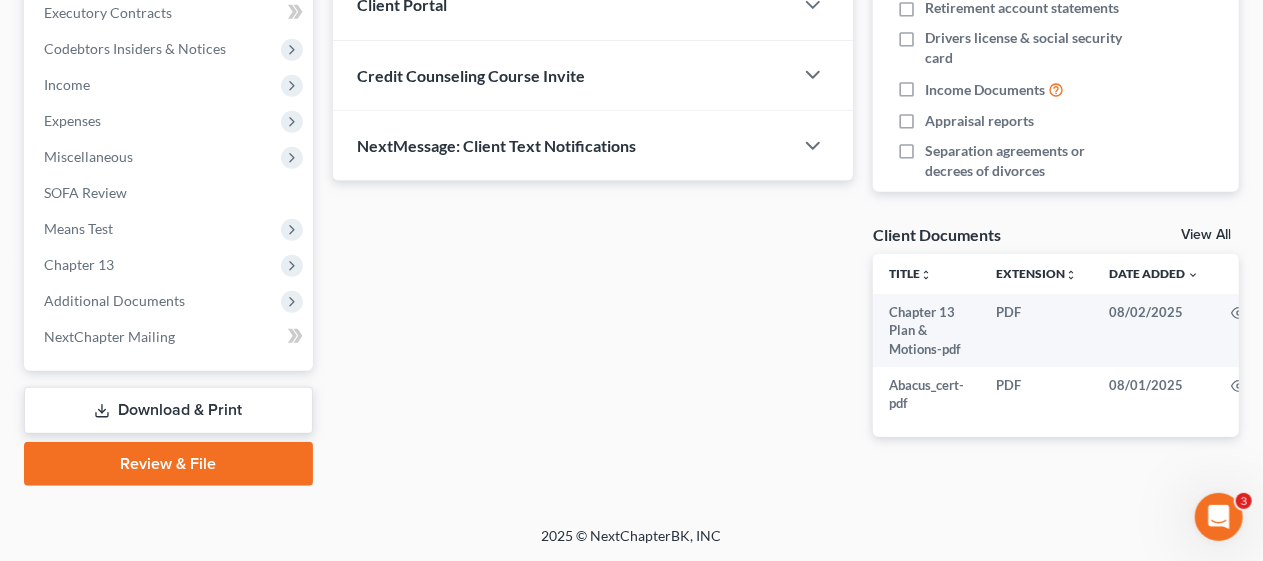 click on "Review & File" at bounding box center [168, 464] 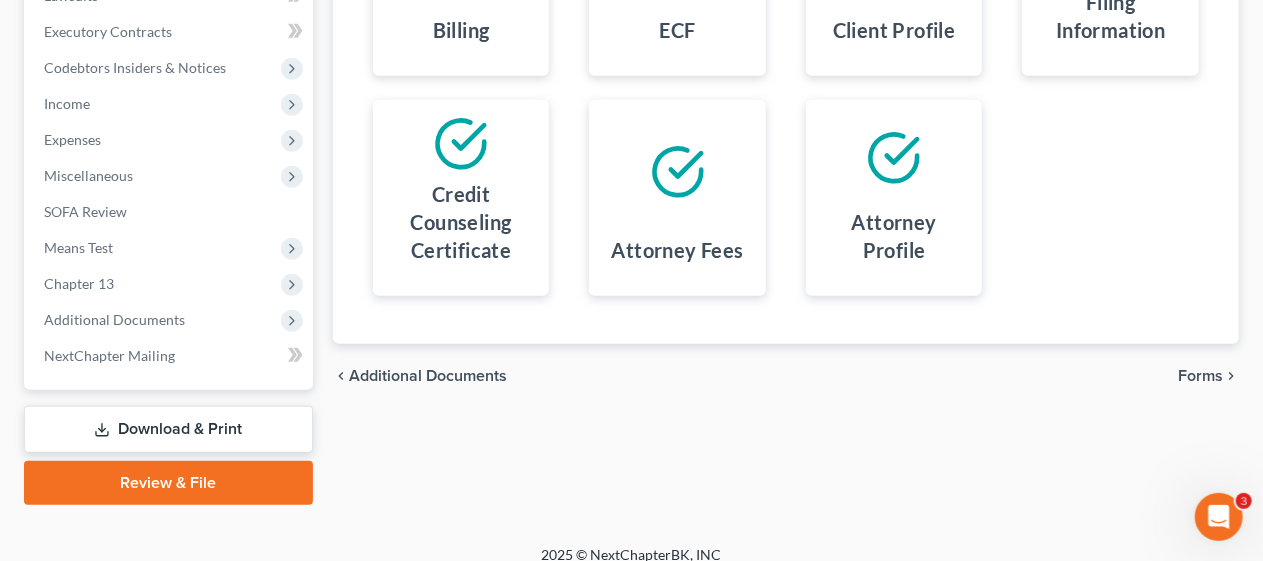 scroll, scrollTop: 571, scrollLeft: 0, axis: vertical 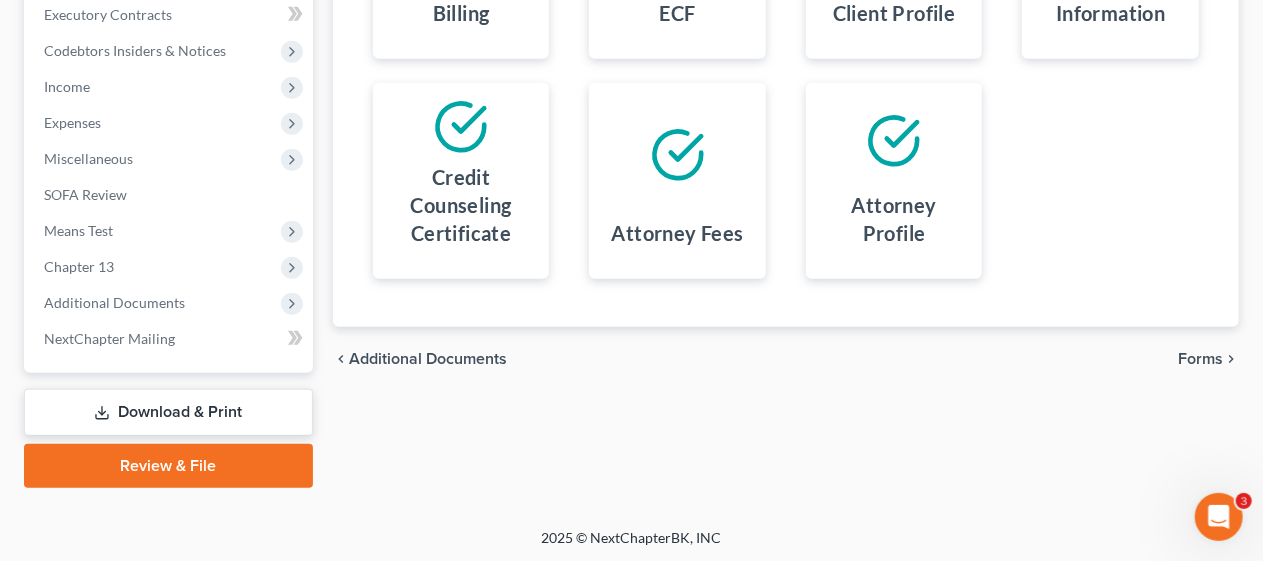 click on "Forms" at bounding box center (1200, 359) 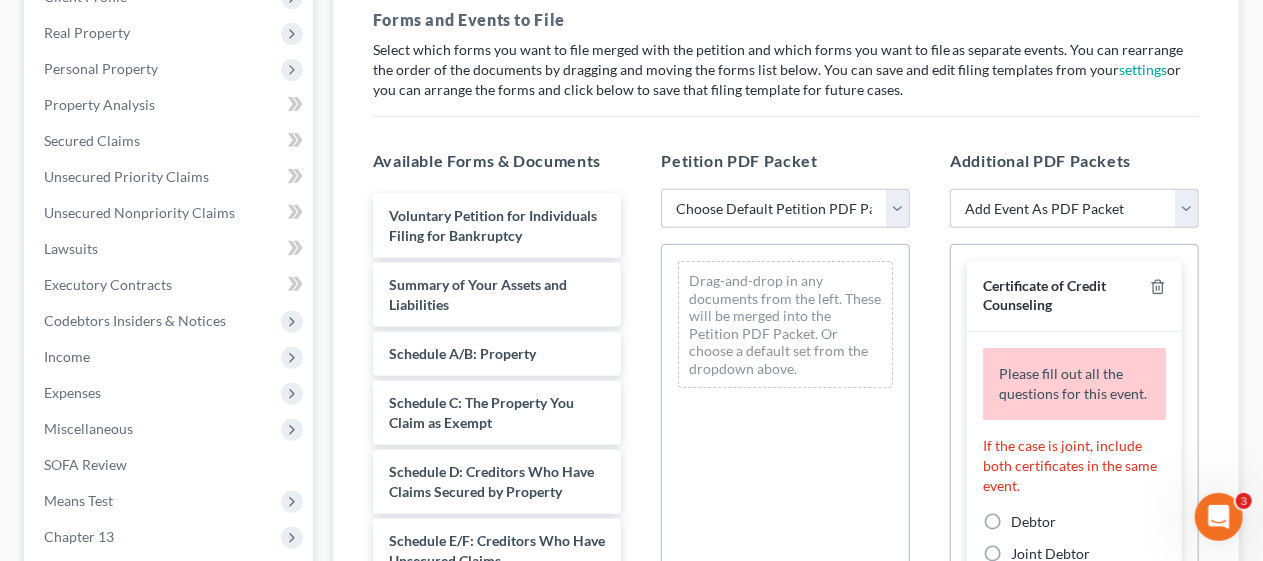 scroll, scrollTop: 271, scrollLeft: 0, axis: vertical 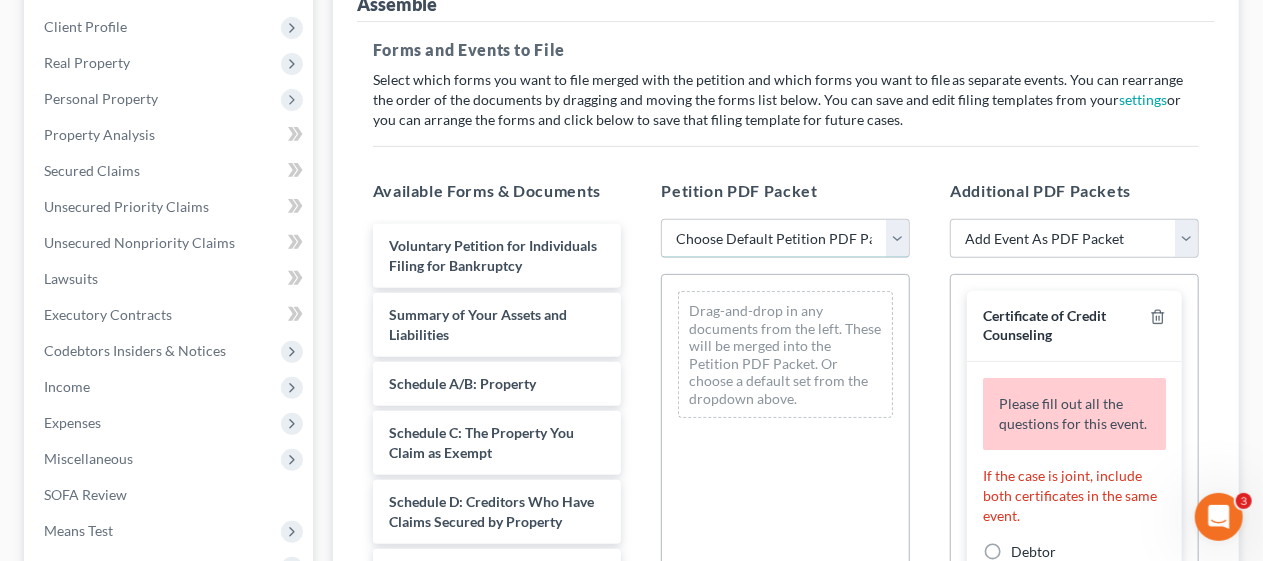 click on "Choose Default Petition PDF Packet Complete Bankruptcy Petition (all forms and schedules) Emergency Filing (Voluntary Petition and Creditor List Only)" at bounding box center (785, 239) 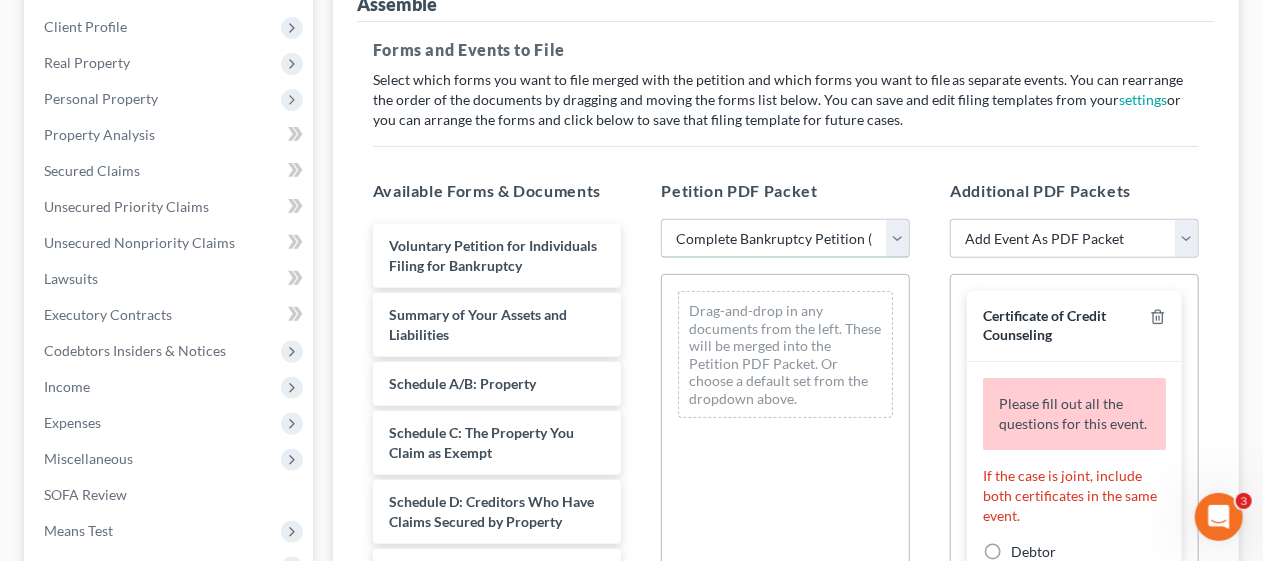 click on "Choose Default Petition PDF Packet Complete Bankruptcy Petition (all forms and schedules) Emergency Filing (Voluntary Petition and Creditor List Only)" at bounding box center (785, 239) 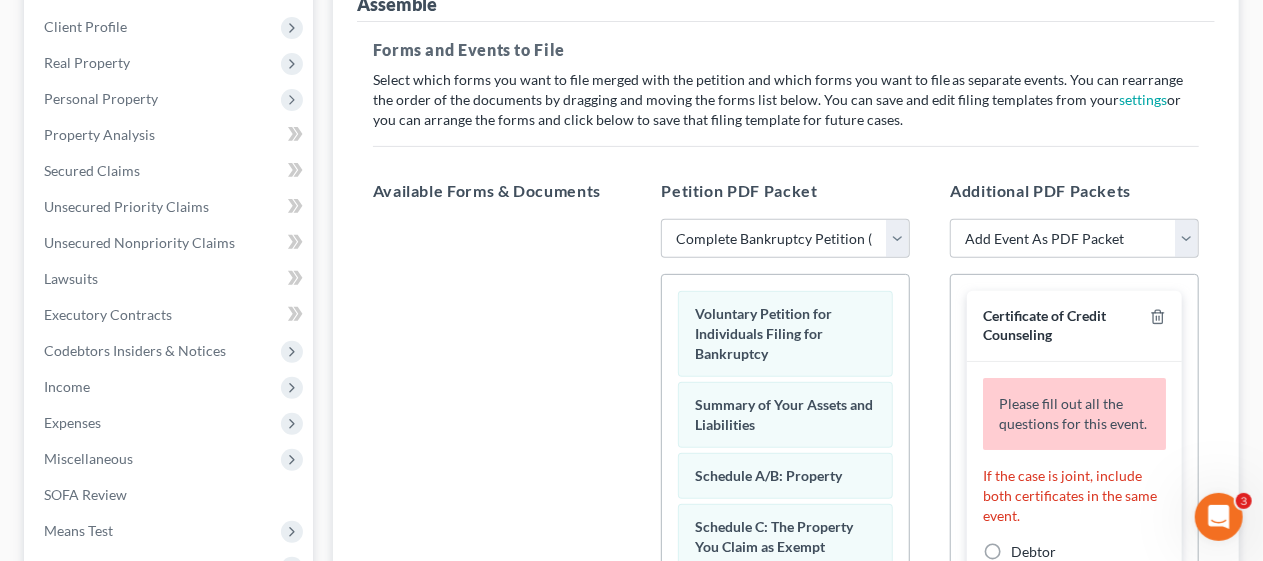click on "Additional PDF Packets Add Event As PDF Packet Amended Attorney Compensation Statement Amended List of Creditors (Fee) Amended Schedules (Fee) - Use for All Amended Schedules Answer (Involuntary) Application to Have the Filing Fee Waived Appraisal Certificate of Credit Counseling Certificate of Service of Tax Information to Requestor Certification and Agreement to Pay Filing Fee Certification Concerning Order to be Submitted Certification in Support of Discharge Certification of Completion of Plan Payments Chapter 13 Plan and Motions Final Installment Payment - Ch. 13 Financial Management Course (Official Form 423) Missing Document(s) Filed Pay Filing Fee in Installments Second Installment Payment - Ch. 13 Statement of Social Security Number Certificate of Credit Counseling     Please fill out all the questions for this event.         If the case is joint, include both certificates in the same event. Debtor Joint Debtor Debtor and Joint Debtor Abacus_cert-pdf Amended Abacus_cert-pdf Drag documents here." at bounding box center [1074, 502] 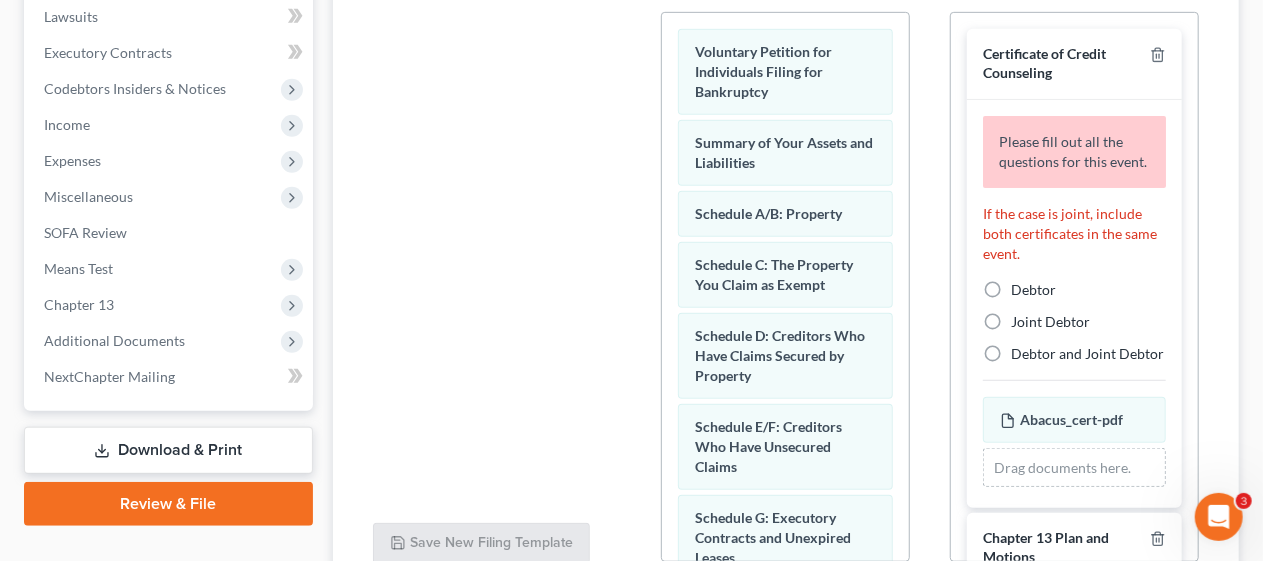 scroll, scrollTop: 571, scrollLeft: 0, axis: vertical 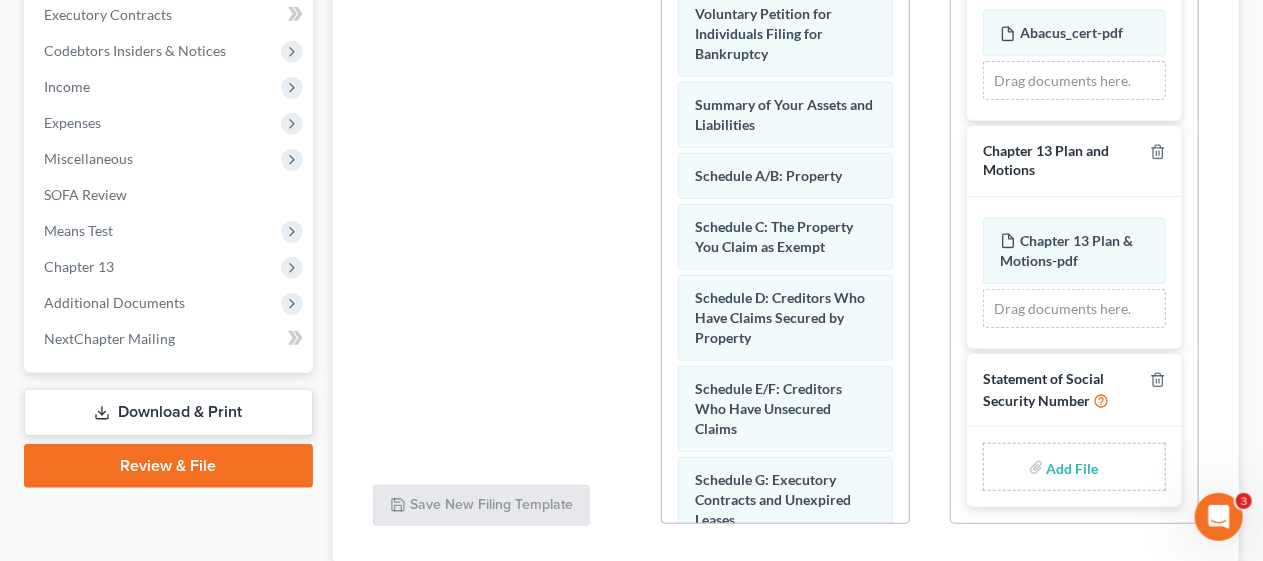 click at bounding box center [1071, 467] 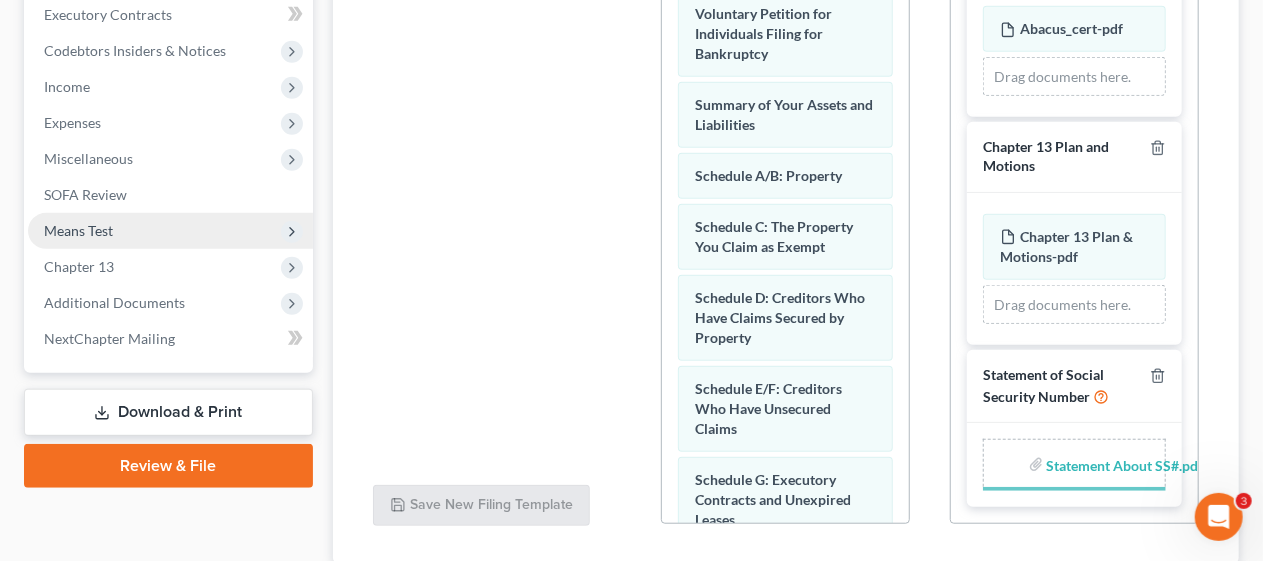 scroll, scrollTop: 376, scrollLeft: 0, axis: vertical 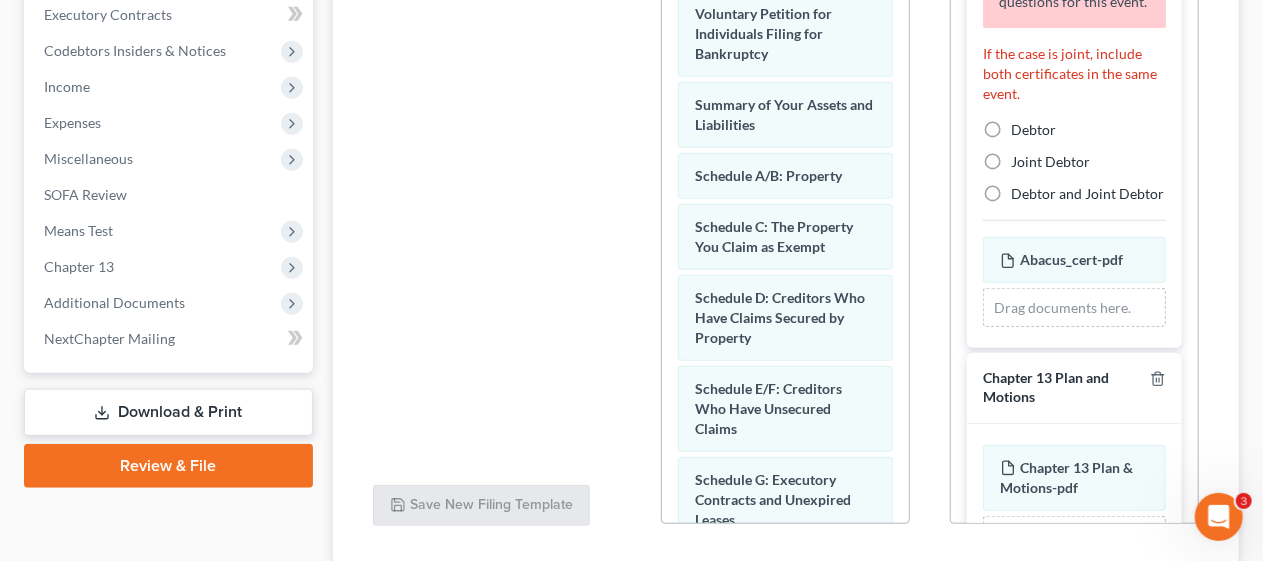 click on "Debtor" at bounding box center (1033, 130) 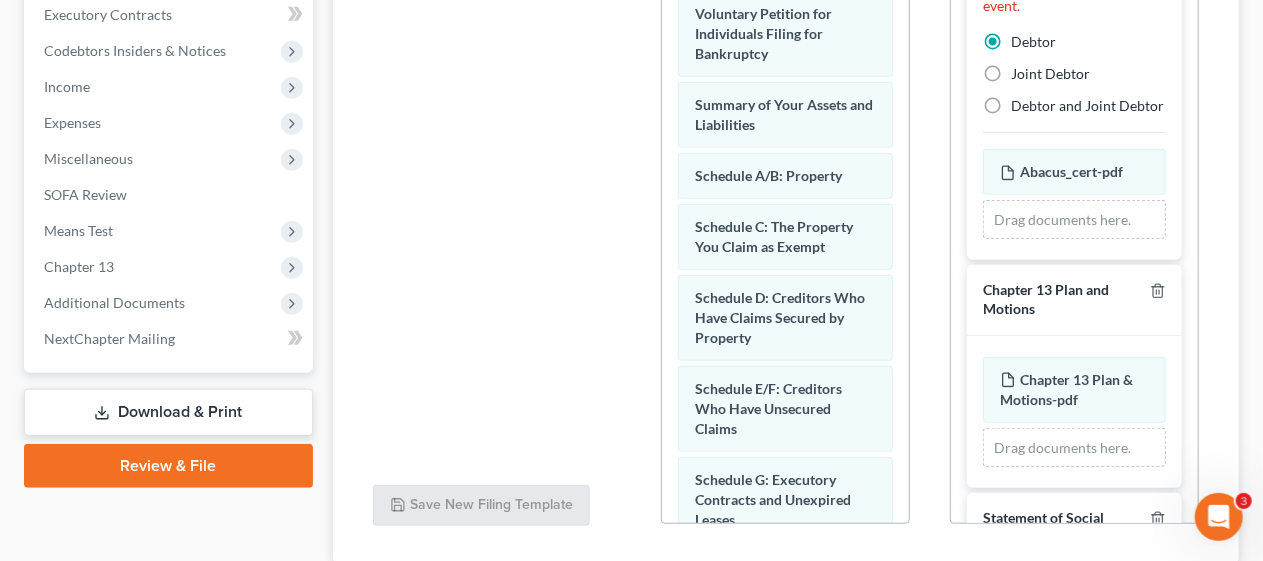 scroll, scrollTop: 14, scrollLeft: 0, axis: vertical 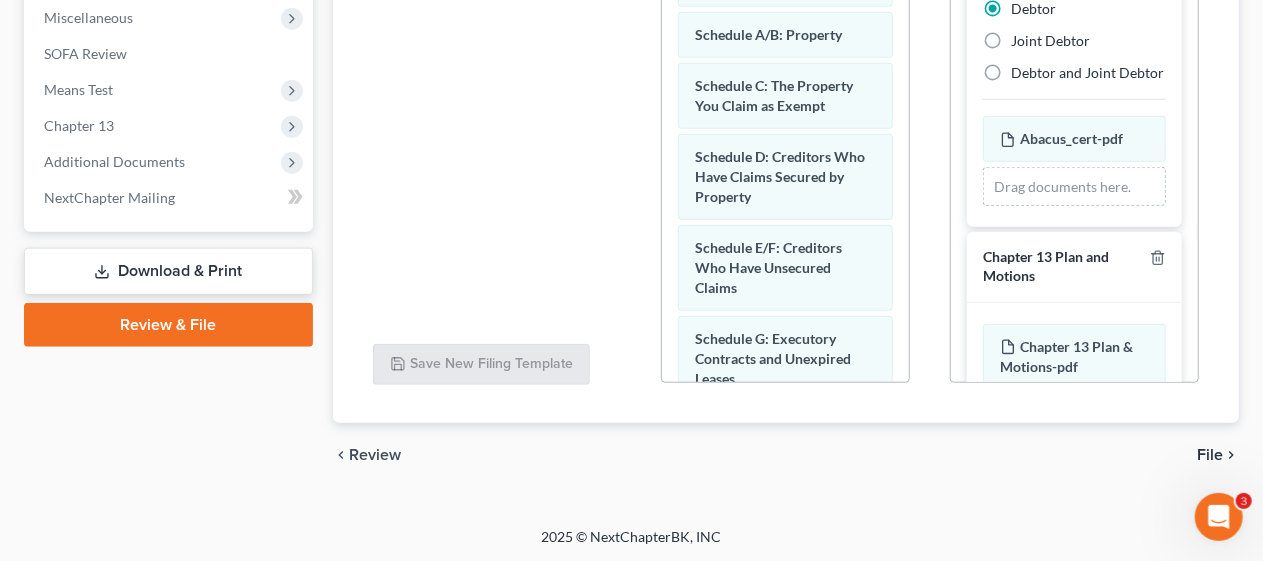 click on "File" at bounding box center (1210, 455) 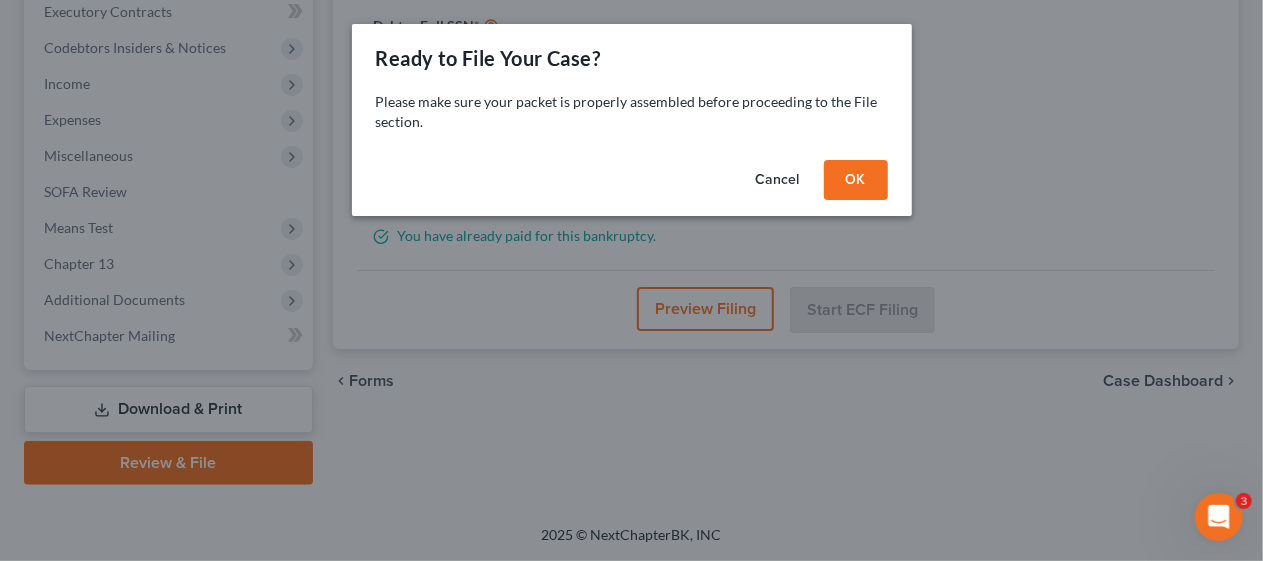 scroll, scrollTop: 571, scrollLeft: 0, axis: vertical 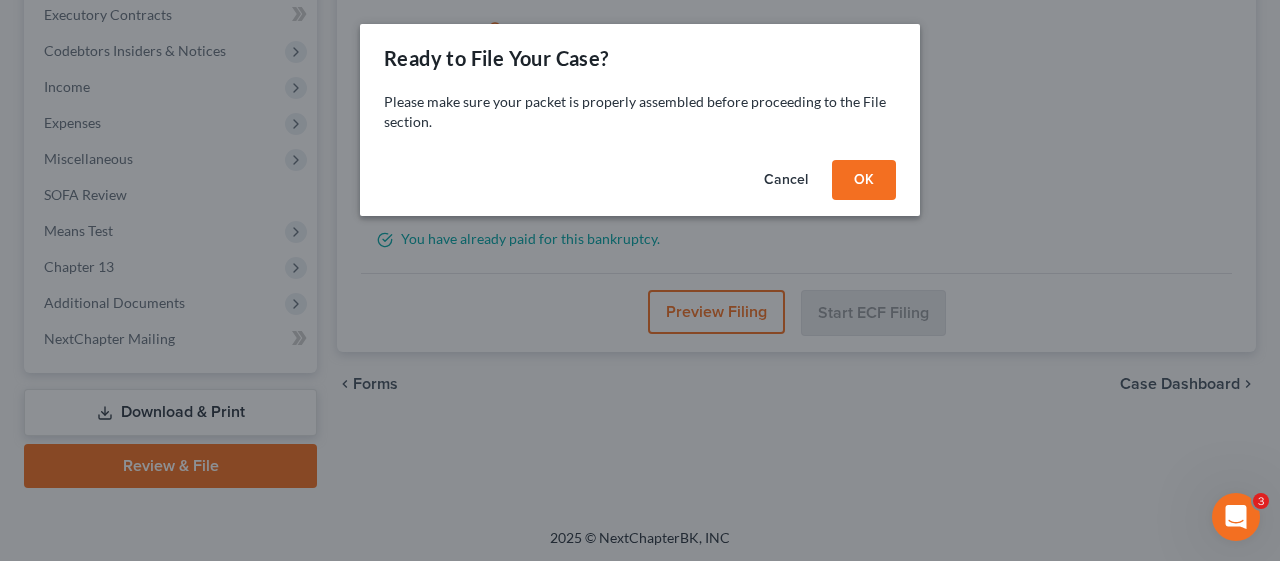 click on "OK" at bounding box center [864, 180] 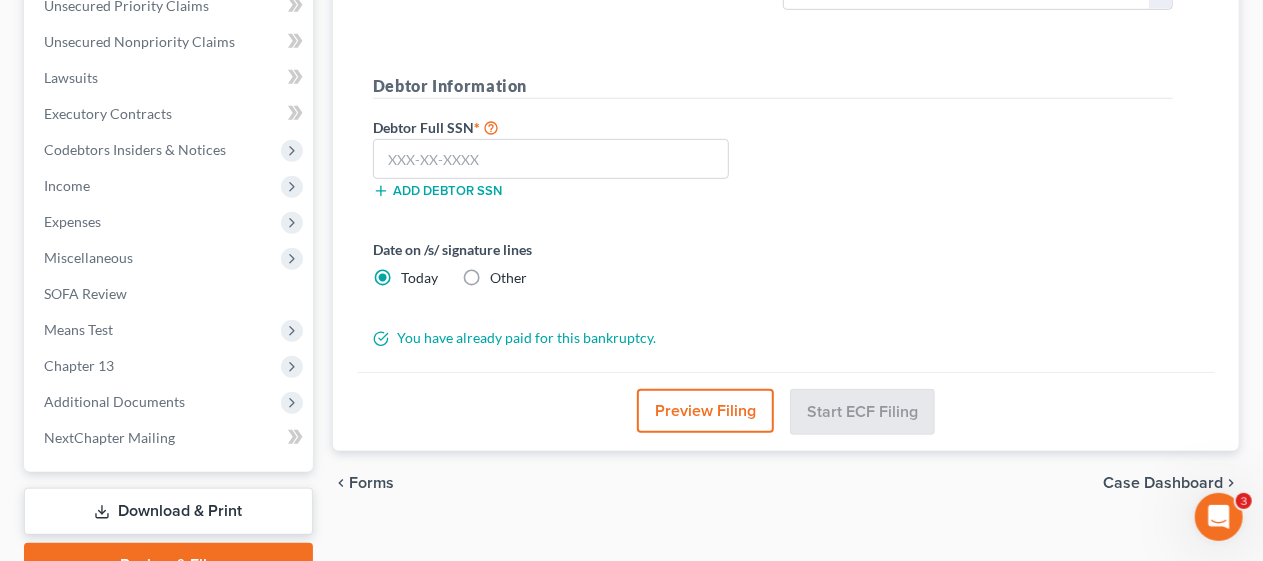 scroll, scrollTop: 371, scrollLeft: 0, axis: vertical 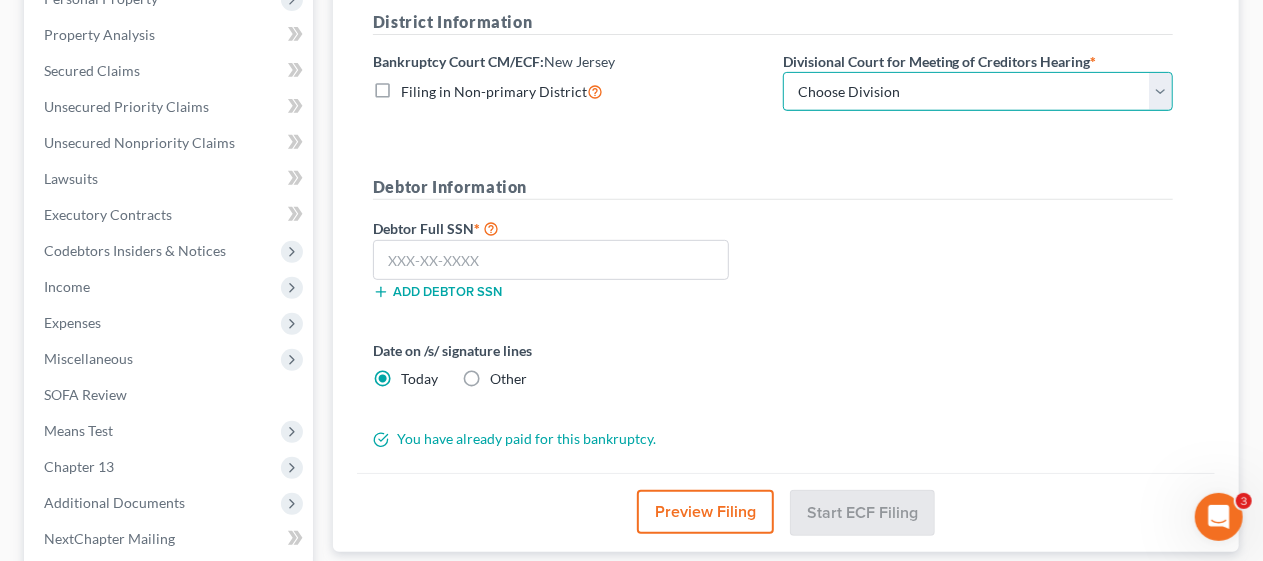 click on "Choose Division Camden Camden/Trenton Newark Trenton" at bounding box center [978, 92] 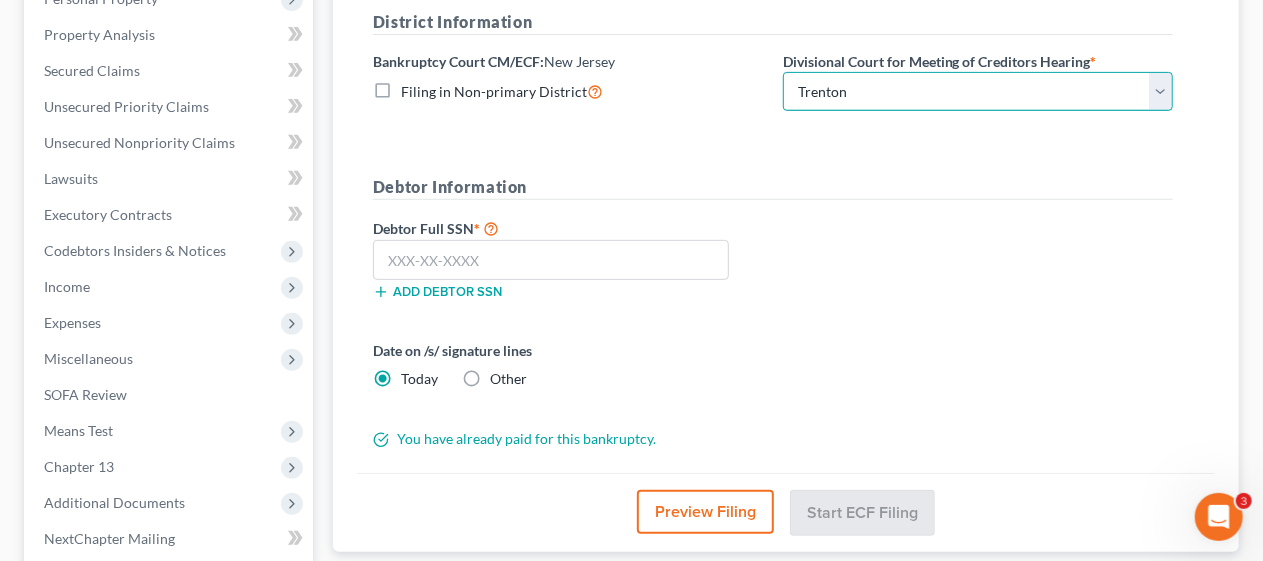 click on "Choose Division Camden Camden/Trenton Newark Trenton" at bounding box center (978, 92) 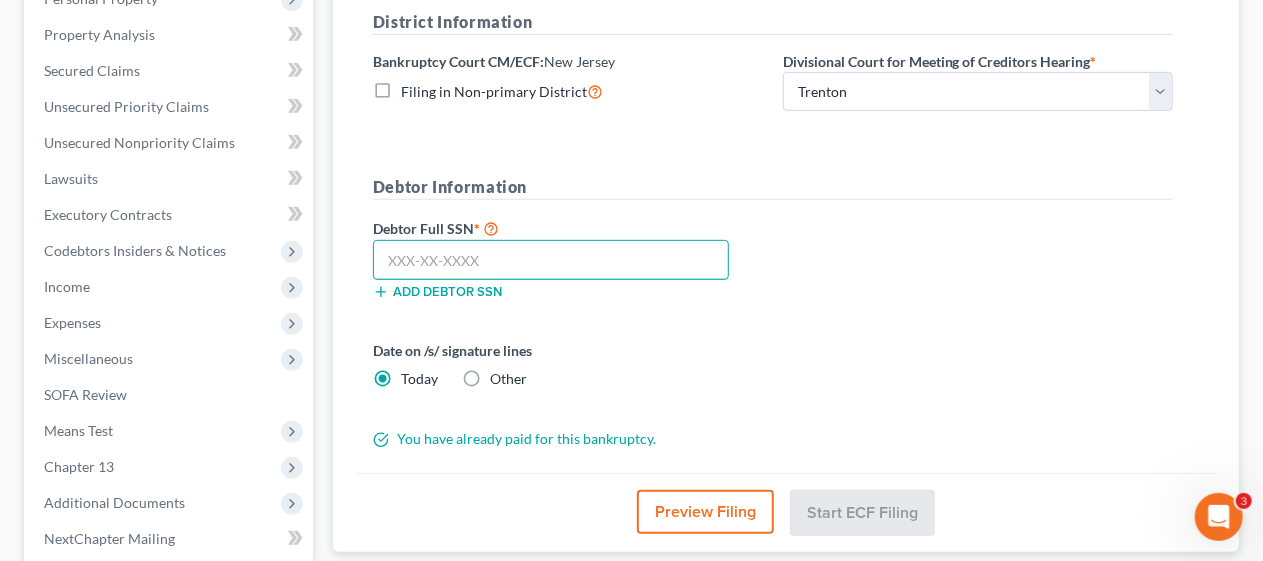 click at bounding box center (551, 260) 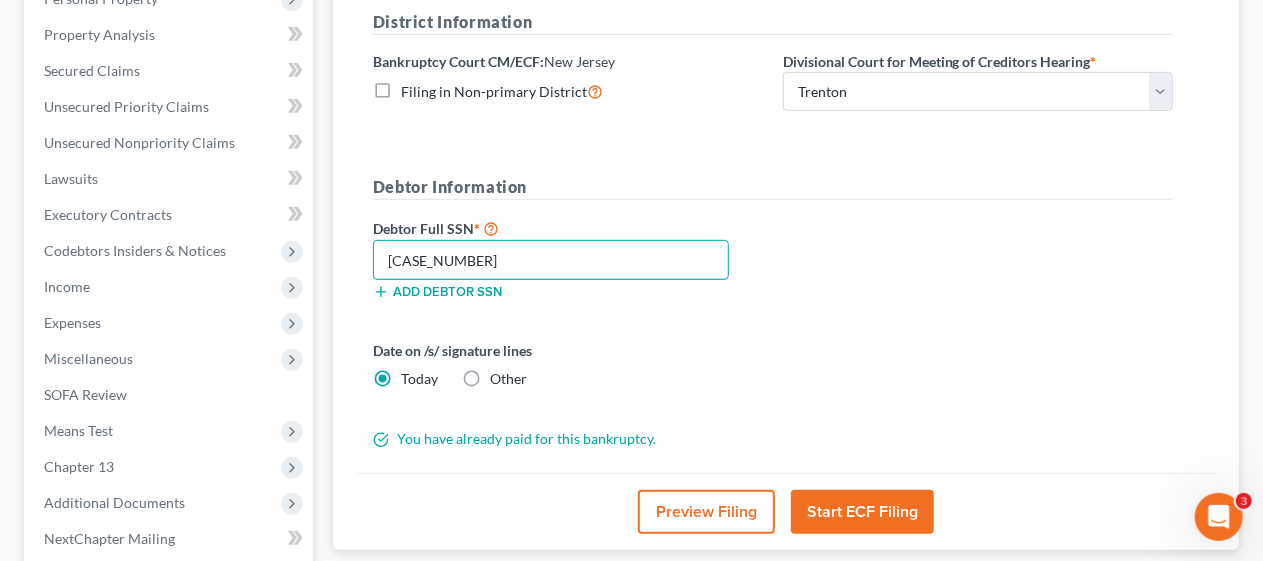 type on "[SSN]" 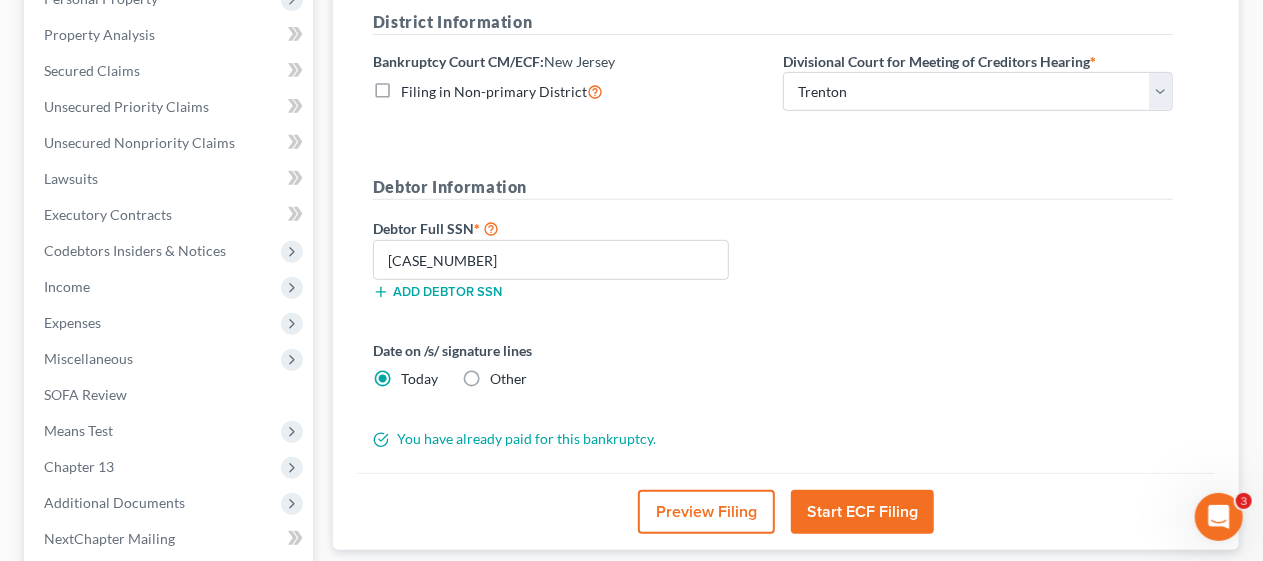 click on "Date on /s/ signature lines Today Other" at bounding box center (568, 364) 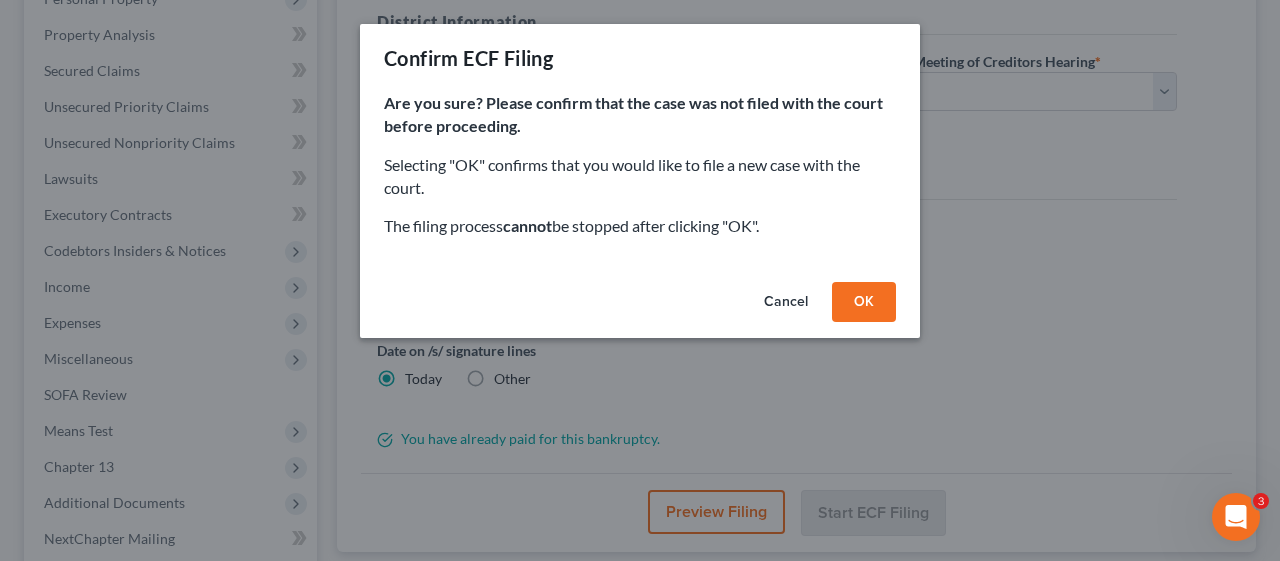 click on "OK" at bounding box center (864, 302) 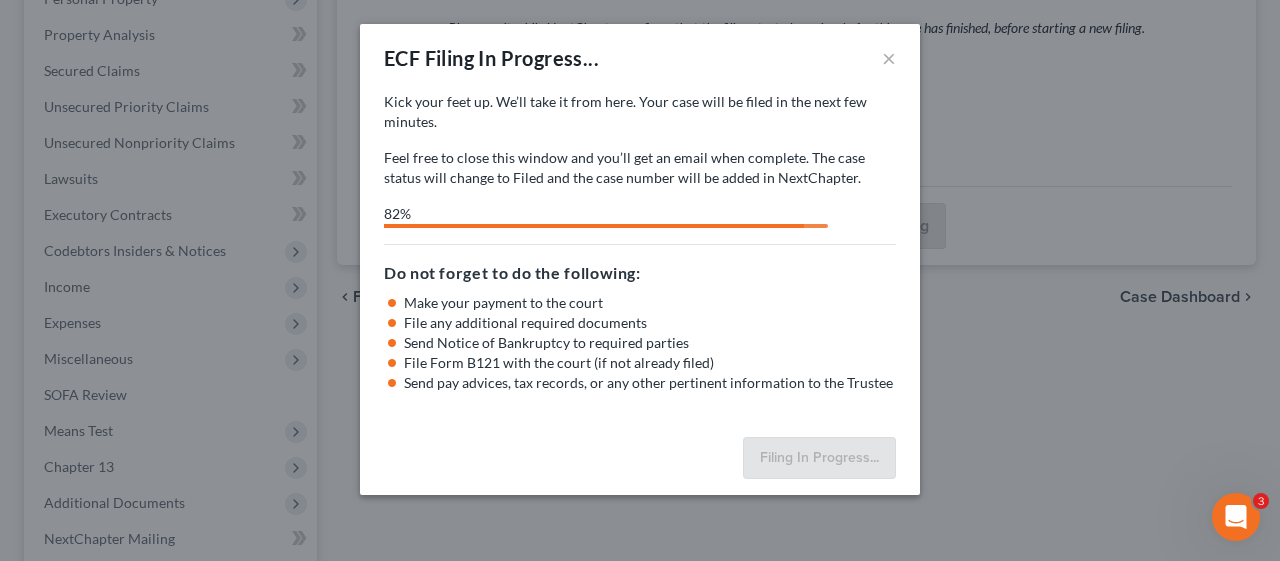 select on "3" 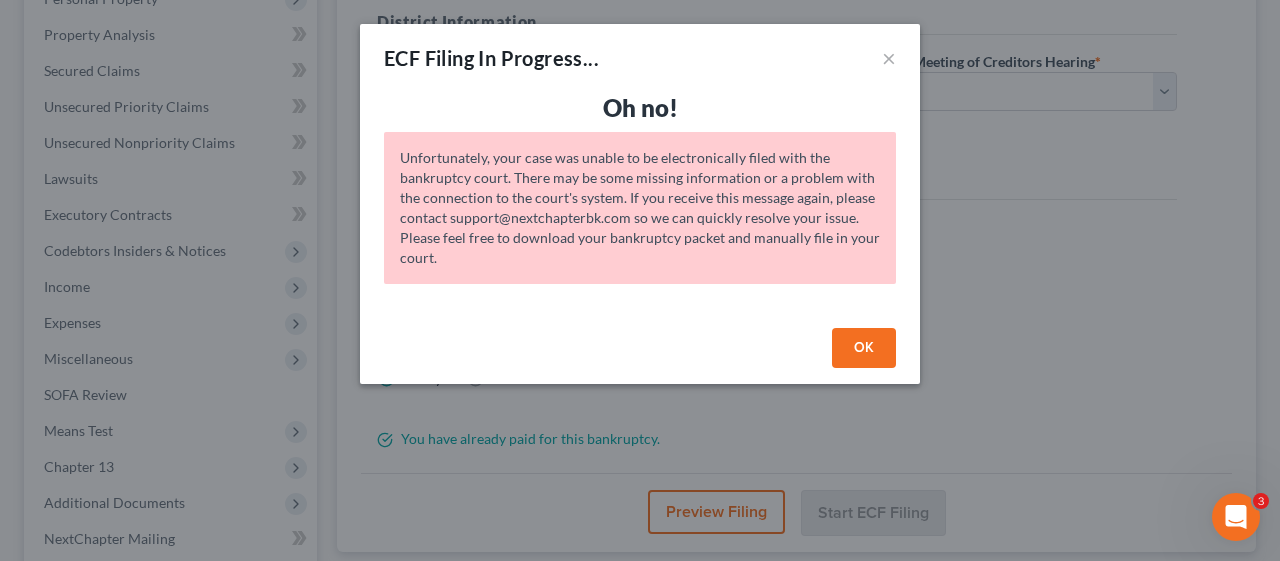 click on "OK" at bounding box center (864, 348) 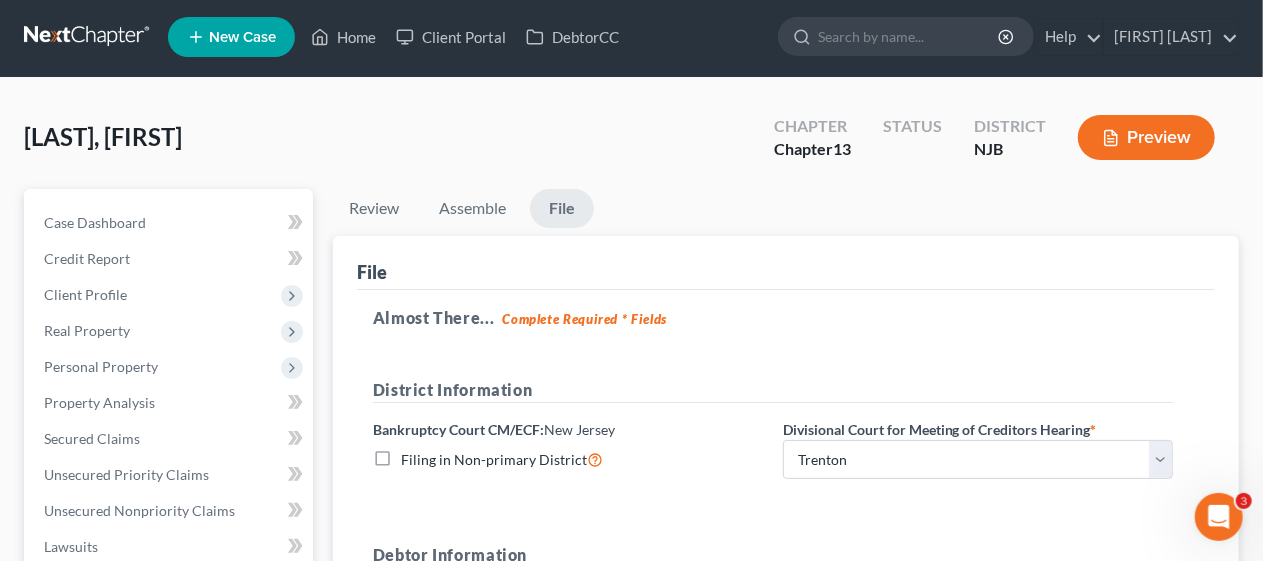 scroll, scrollTop: 0, scrollLeft: 0, axis: both 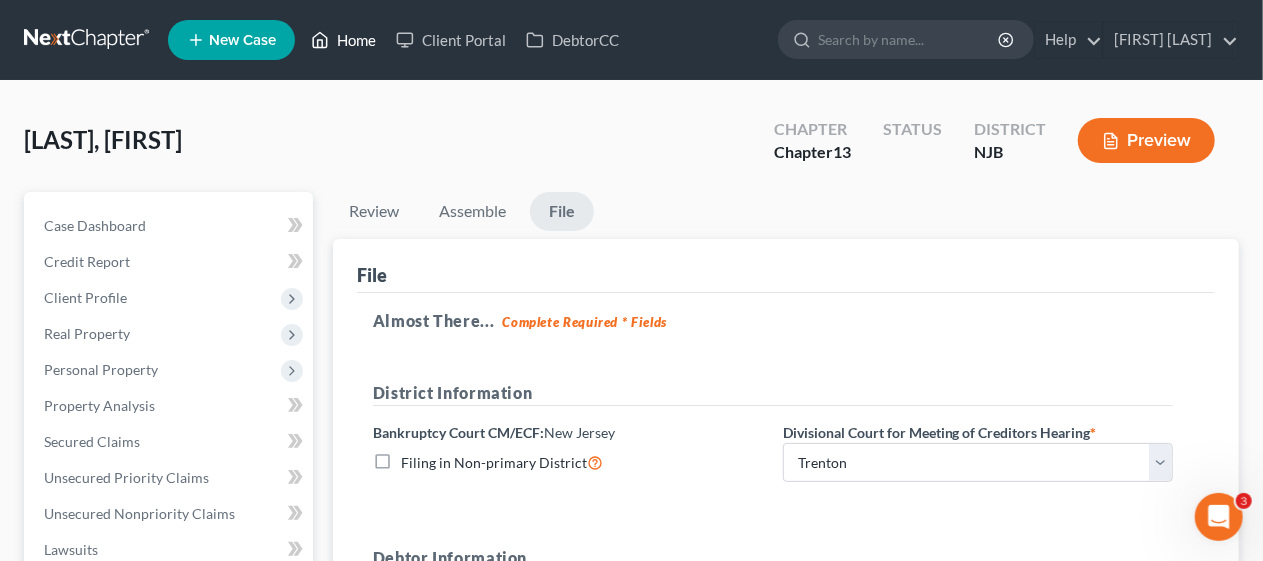 click on "Home" at bounding box center [343, 40] 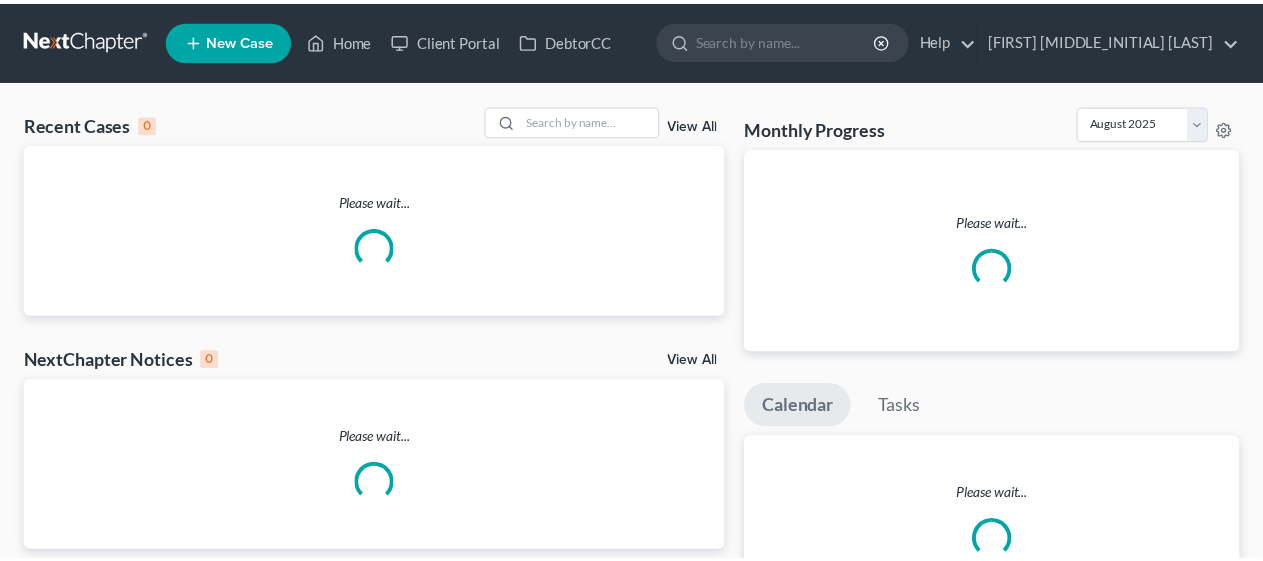 scroll, scrollTop: 0, scrollLeft: 0, axis: both 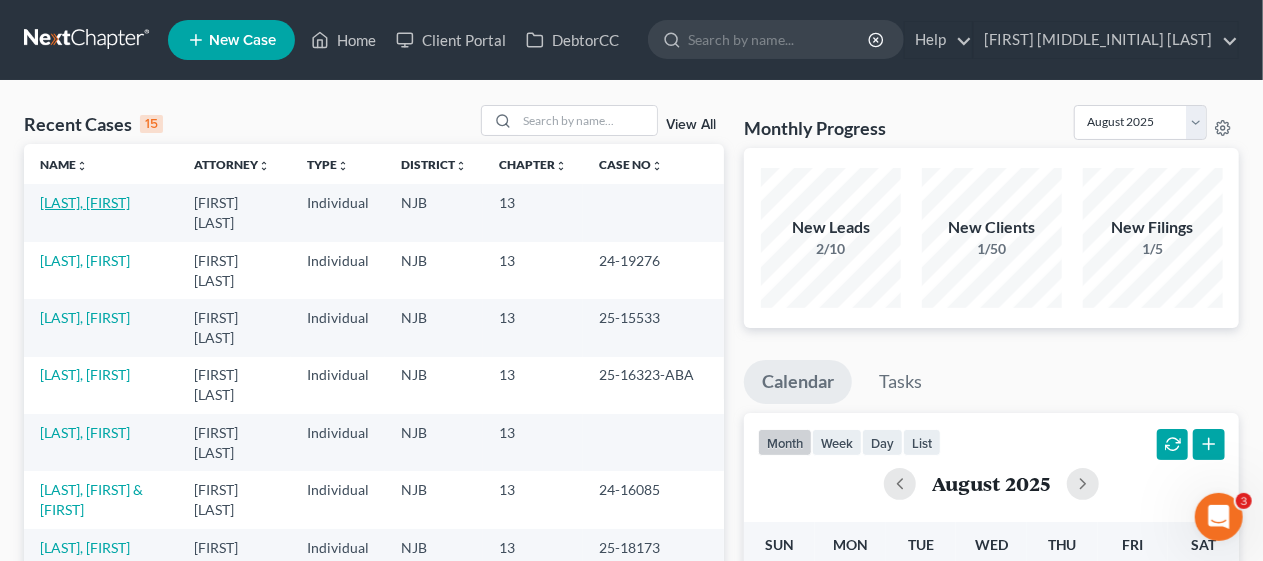 click on "[LAST], [FIRST]" at bounding box center [85, 202] 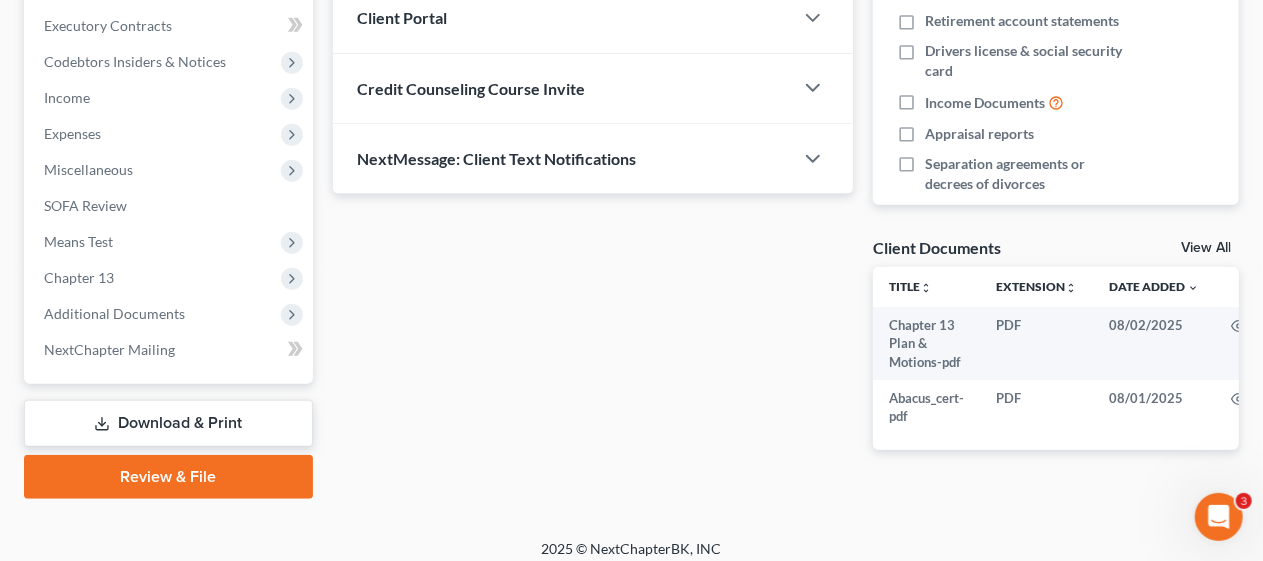 scroll, scrollTop: 573, scrollLeft: 0, axis: vertical 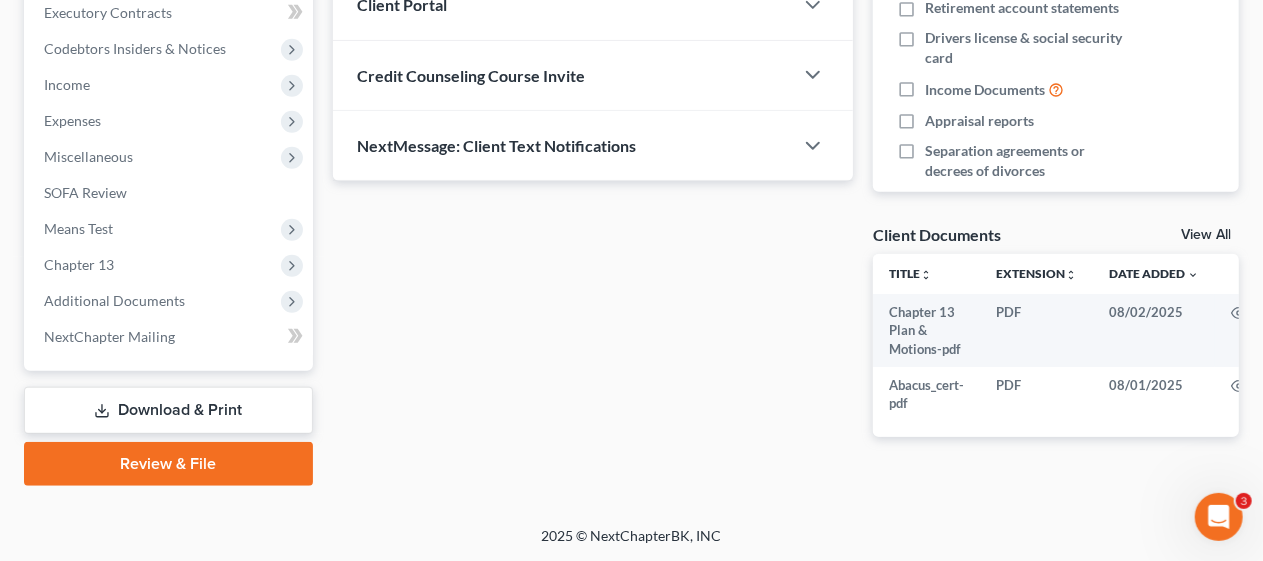 click on "Review & File" at bounding box center (168, 464) 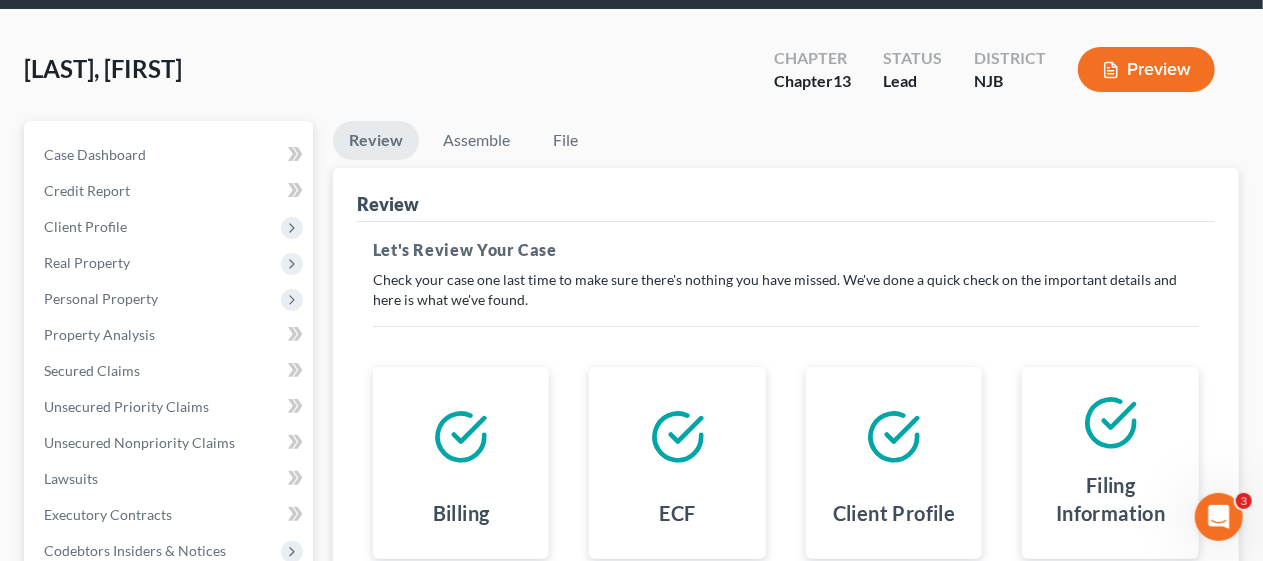 scroll, scrollTop: 0, scrollLeft: 0, axis: both 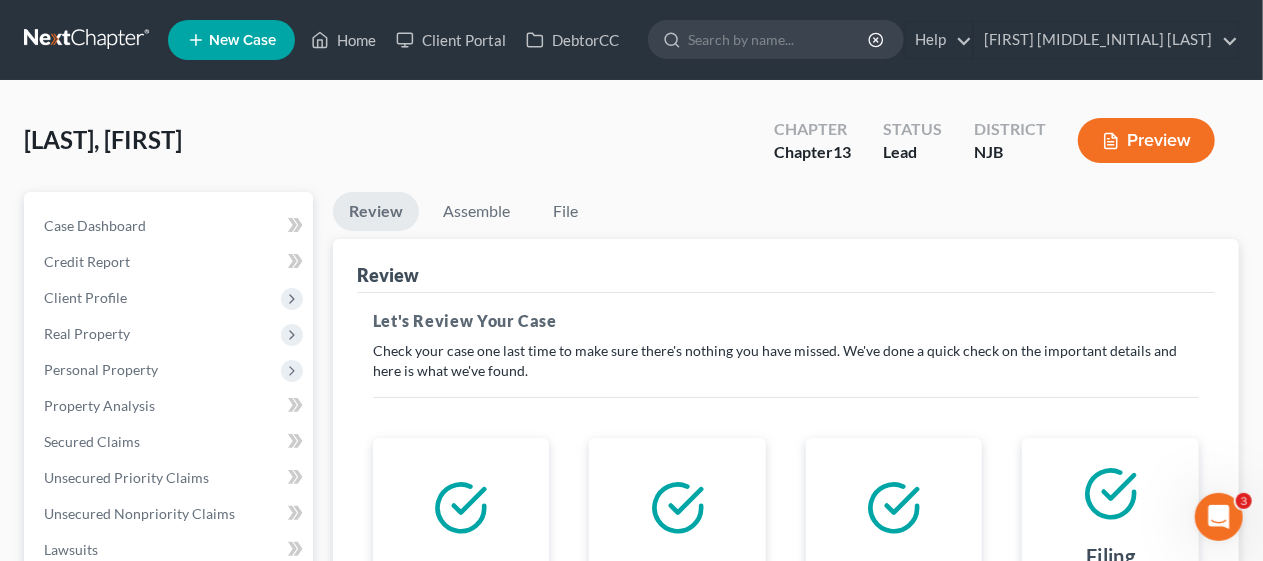 click on "This court does not allow electronic filing for cases without full payment. If the fees are being waived or paid in installments, the forms can be downloaded and filed directly to the court's site.
Let's Review Your Case Check your case one last time to make sure there's nothing you have missed. We've done a quick check on the important details and here is what we've found. This case has already been filed the court. NextChapter only supports the initial filing for your district, at this time. Important Notice:     Billing ECF Client Profile Filing Information Credit Counseling Certificate Attorney Fees Attorney Profile" at bounding box center [786, 595] 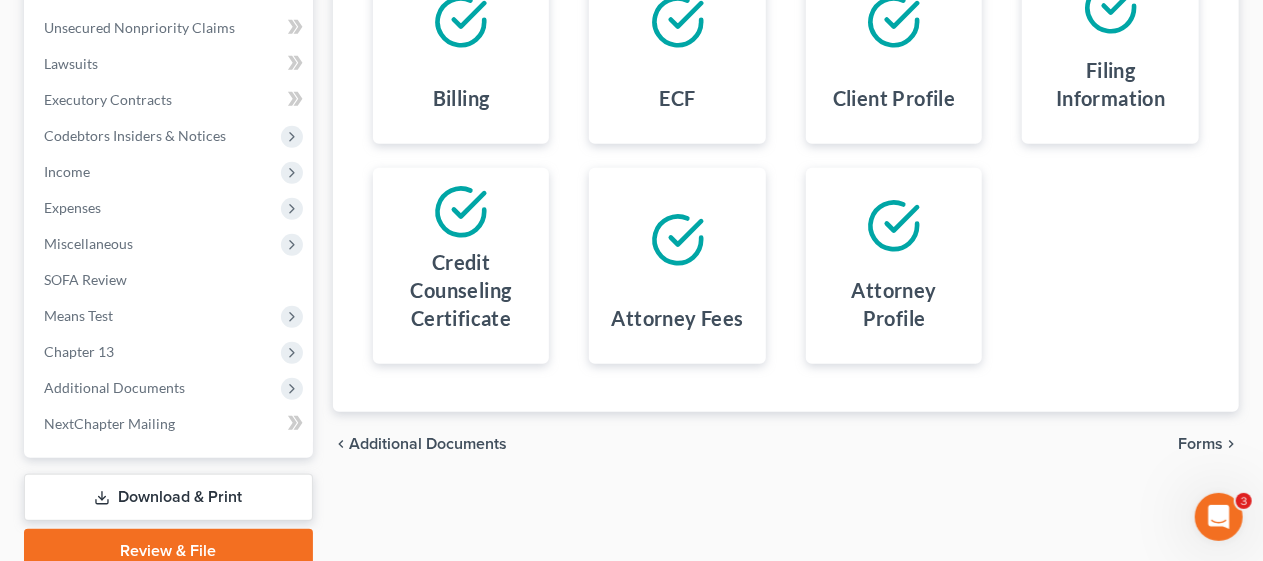 scroll, scrollTop: 500, scrollLeft: 0, axis: vertical 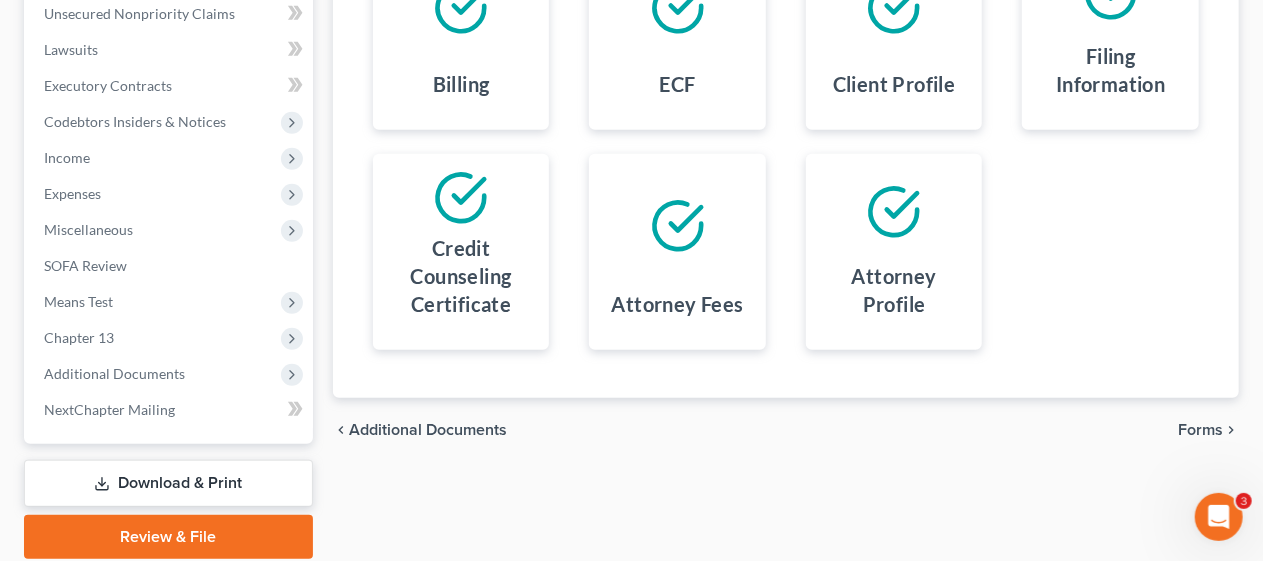 click on "Forms" at bounding box center [1200, 430] 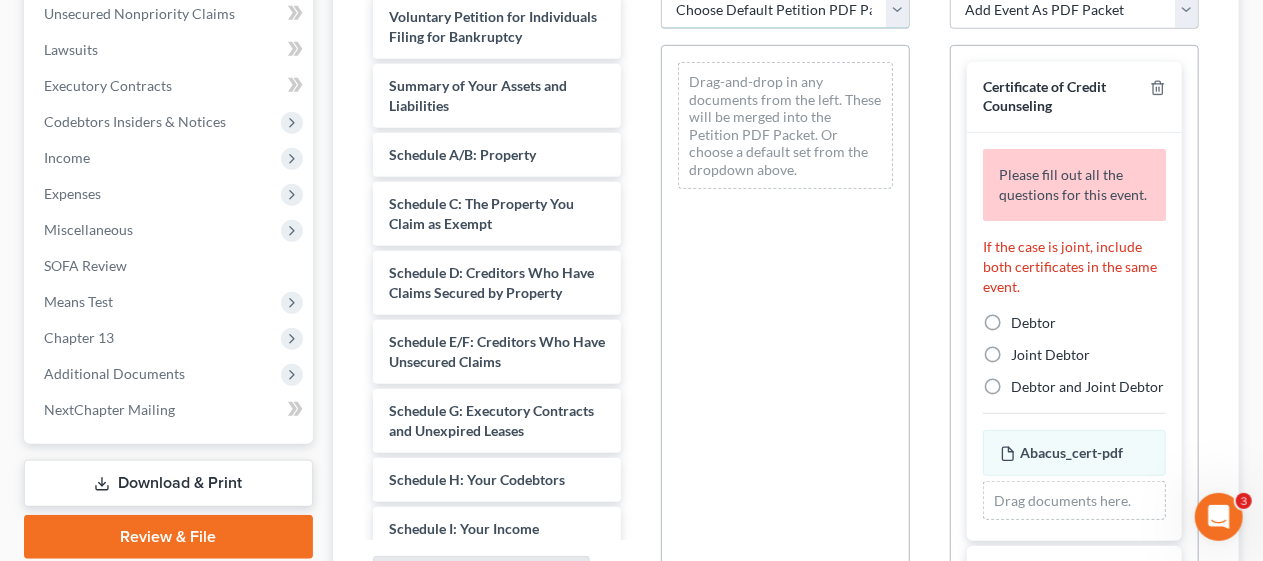 scroll, scrollTop: 488, scrollLeft: 0, axis: vertical 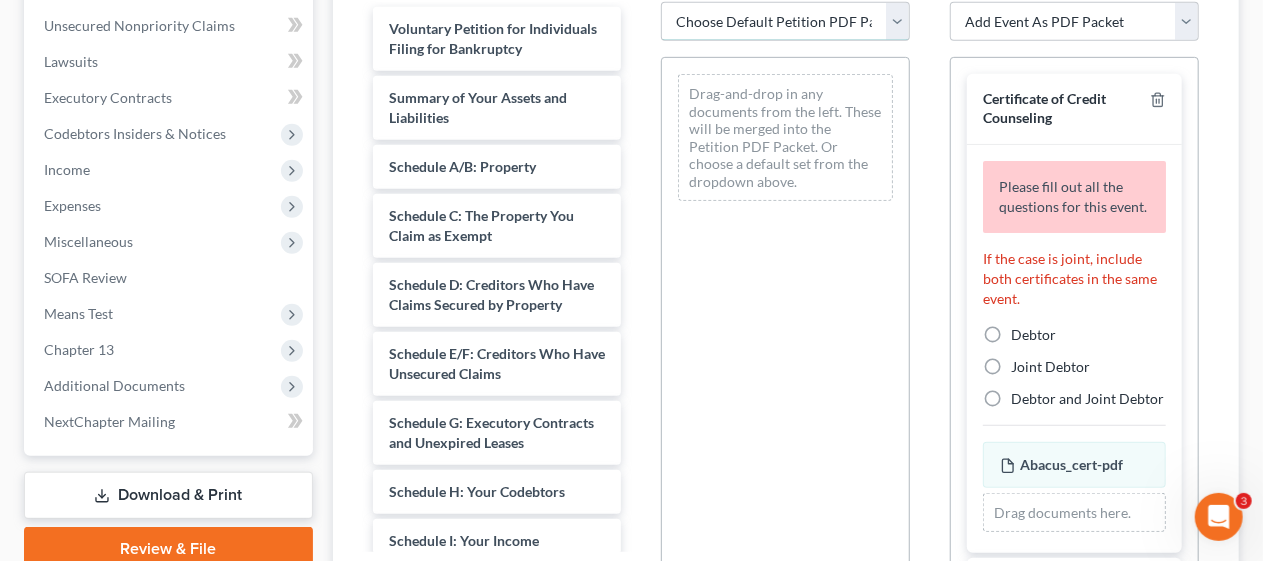click on "Choose Default Petition PDF Packet Complete Bankruptcy Petition (all forms and schedules) Emergency Filing (Voluntary Petition and Creditor List Only)" at bounding box center (785, 22) 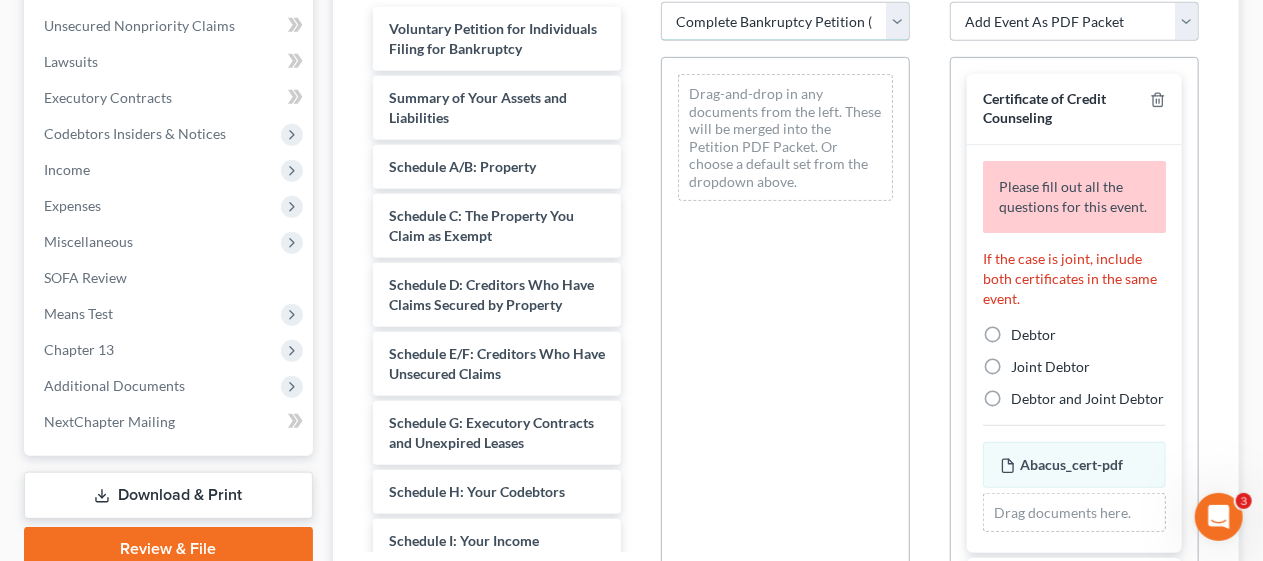 click on "Choose Default Petition PDF Packet Complete Bankruptcy Petition (all forms and schedules) Emergency Filing (Voluntary Petition and Creditor List Only)" at bounding box center [785, 22] 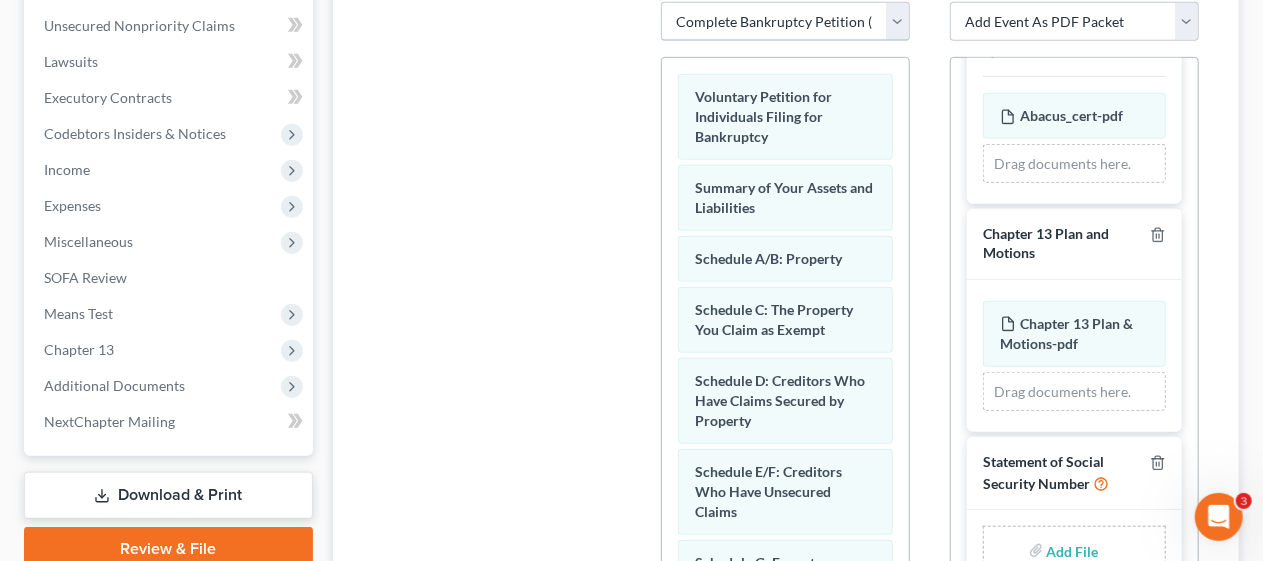 scroll, scrollTop: 384, scrollLeft: 0, axis: vertical 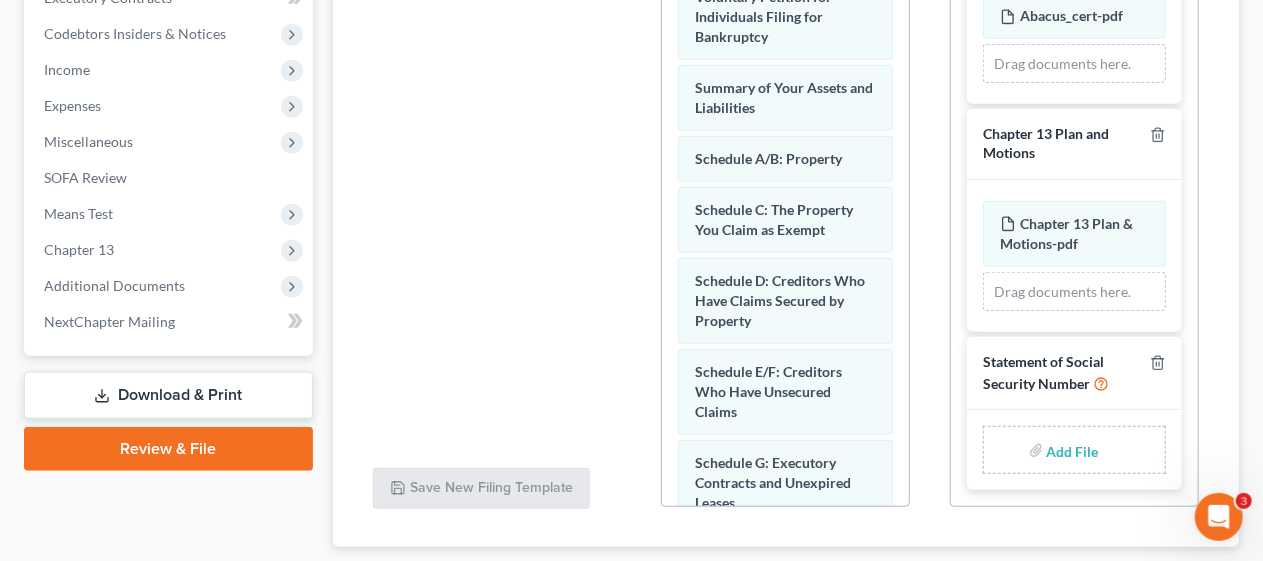 click at bounding box center [1071, 450] 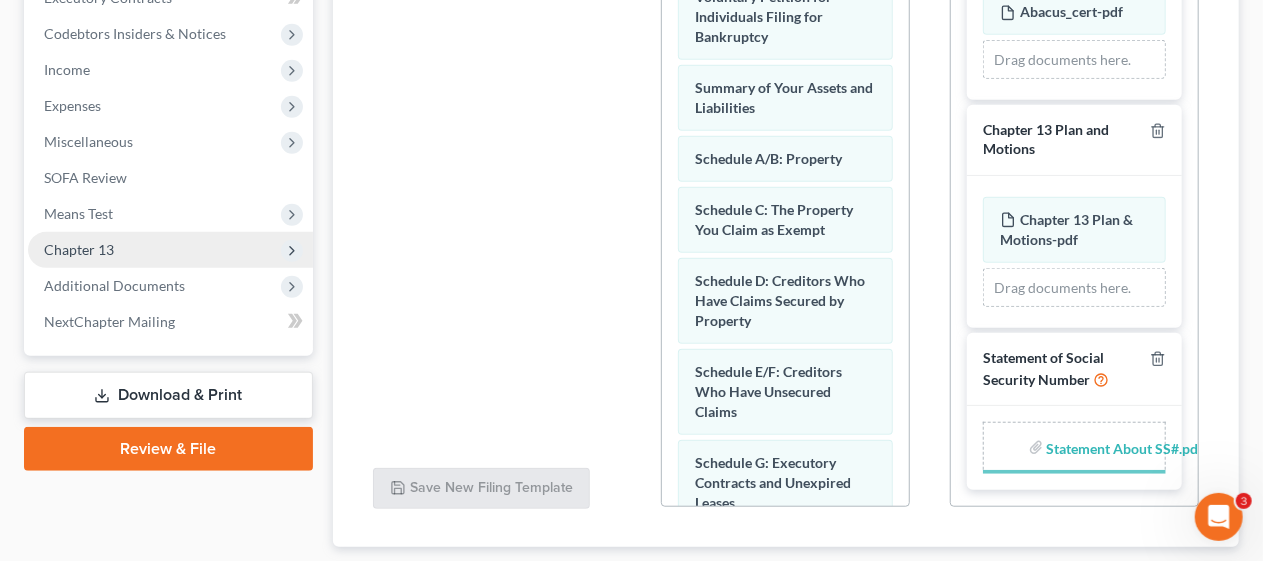 scroll, scrollTop: 376, scrollLeft: 0, axis: vertical 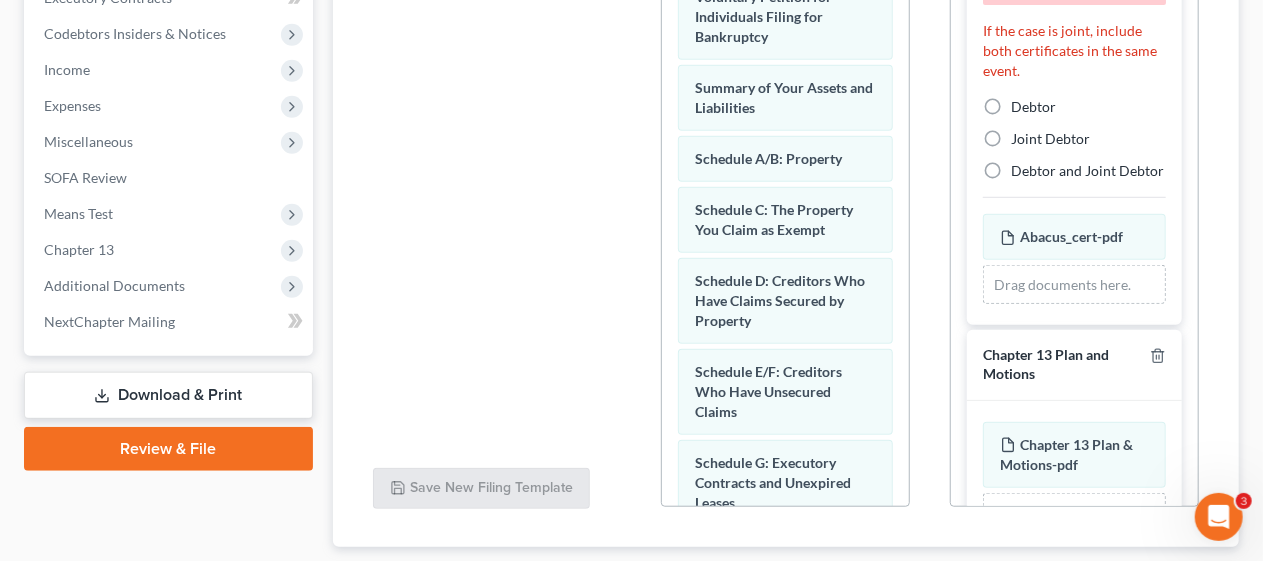 click on "Debtor" at bounding box center [1033, 107] 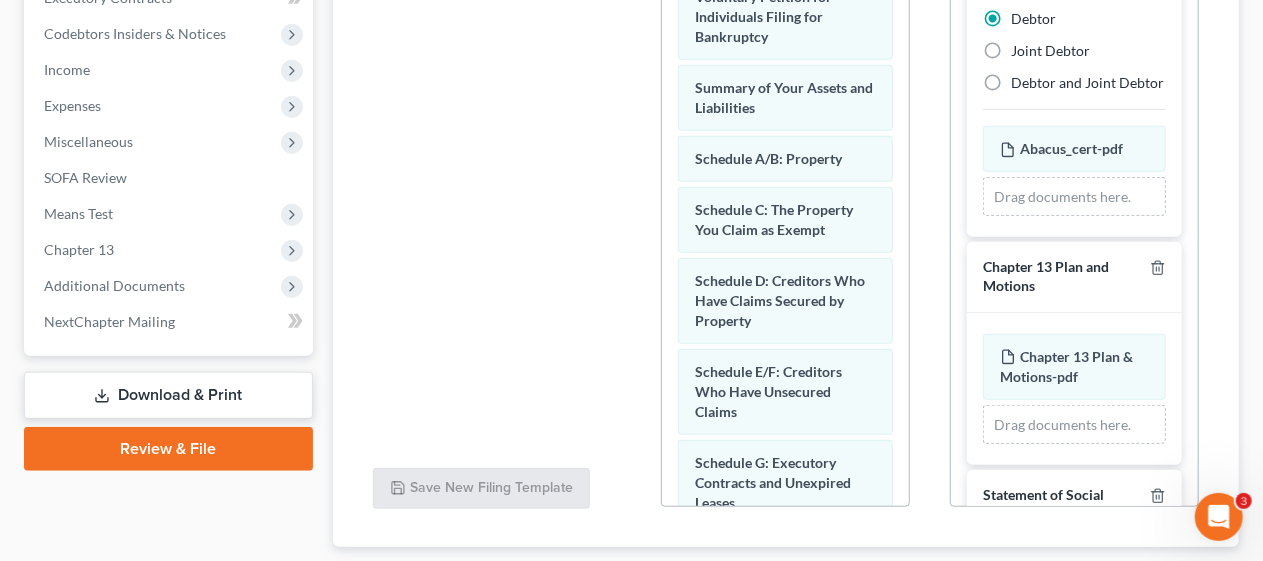 scroll, scrollTop: 20, scrollLeft: 0, axis: vertical 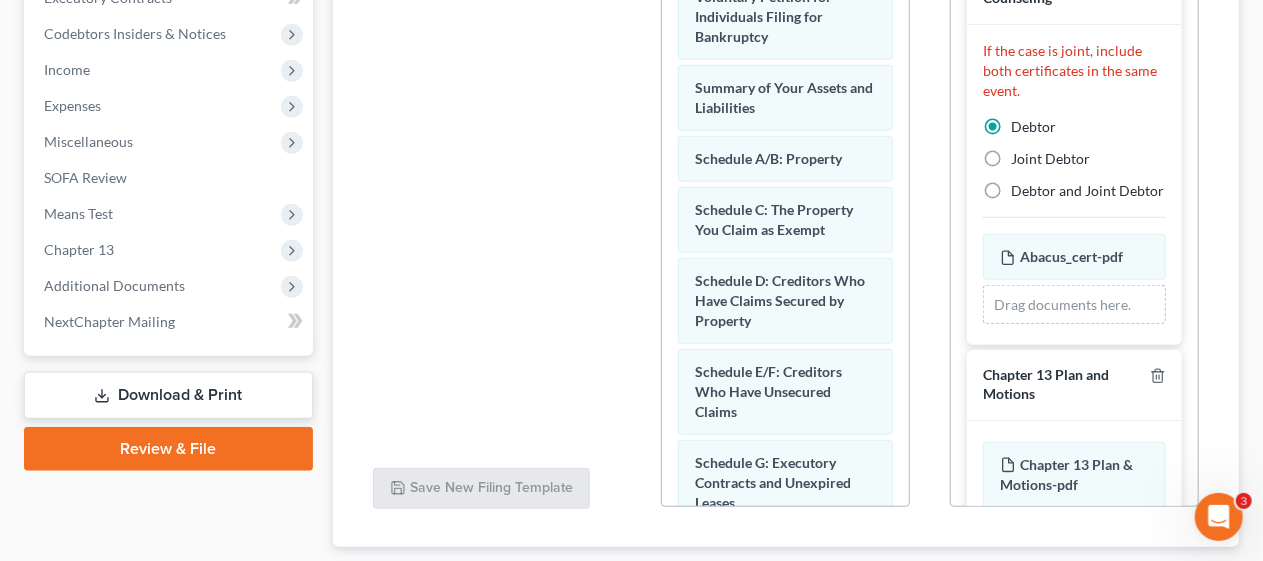 click on "Additional PDF Packets Add Event As PDF Packet Amended Attorney Compensation Statement Amended List of Creditors (Fee) Amended Schedules (Fee) - Use for All Amended Schedules Answer (Involuntary) Application to Have the Filing Fee Waived Appraisal Certificate of Credit Counseling Certificate of Service of Tax Information to Requestor Certification and Agreement to Pay Filing Fee Certification Concerning Order to be Submitted Certification in Support of Discharge Certification of Completion of Plan Payments Chapter 13 Plan and Motions Final Installment Payment - Ch. 13 Financial Management Course (Official Form 423) Missing Document(s) Filed Pay Filing Fee in Installments Second Installment Payment - Ch. 13 Statement of Social Security Number Certificate of Credit Counseling   If the case is joint, include both certificates in the same event. Debtor Joint Debtor Debtor and Joint Debtor Abacus_cert-pdf Amended Abacus_cert-pdf Drag documents here. Chapter 13 Plan and Motions   Chapter 13 Plan & Motions-pdf" at bounding box center (1074, 185) 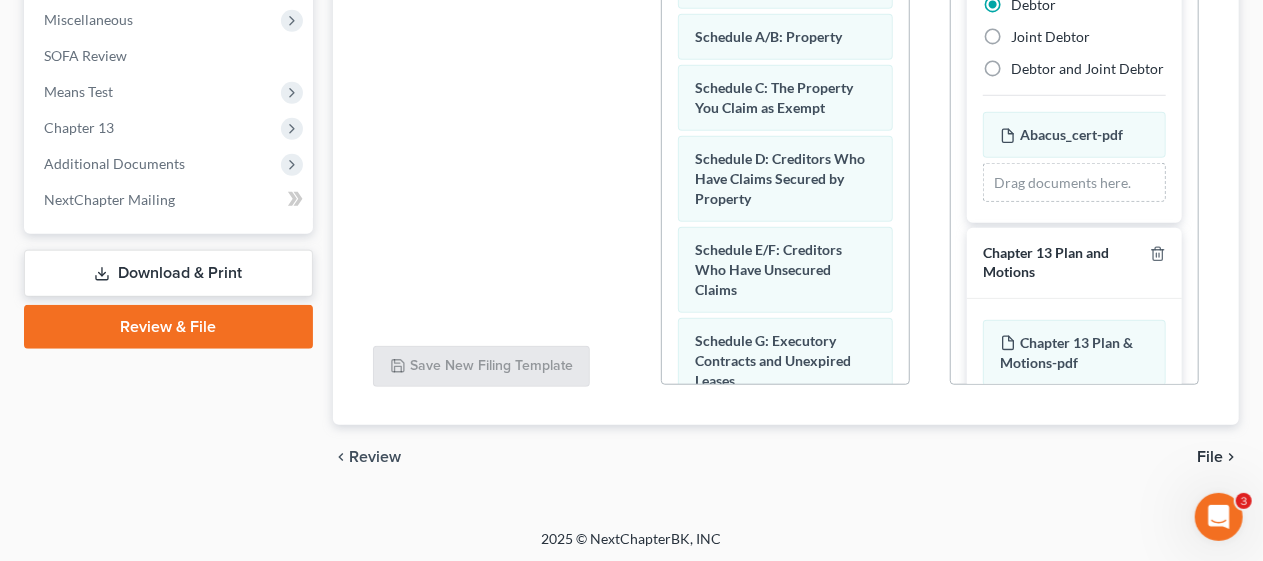 scroll, scrollTop: 712, scrollLeft: 0, axis: vertical 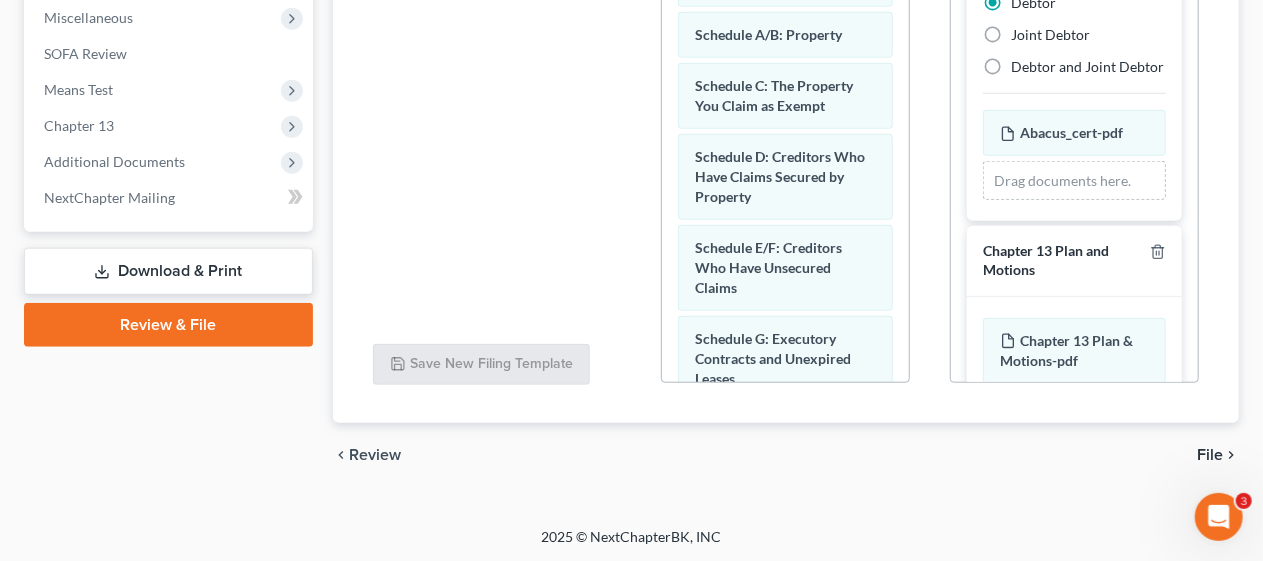 click on "File" at bounding box center (1210, 455) 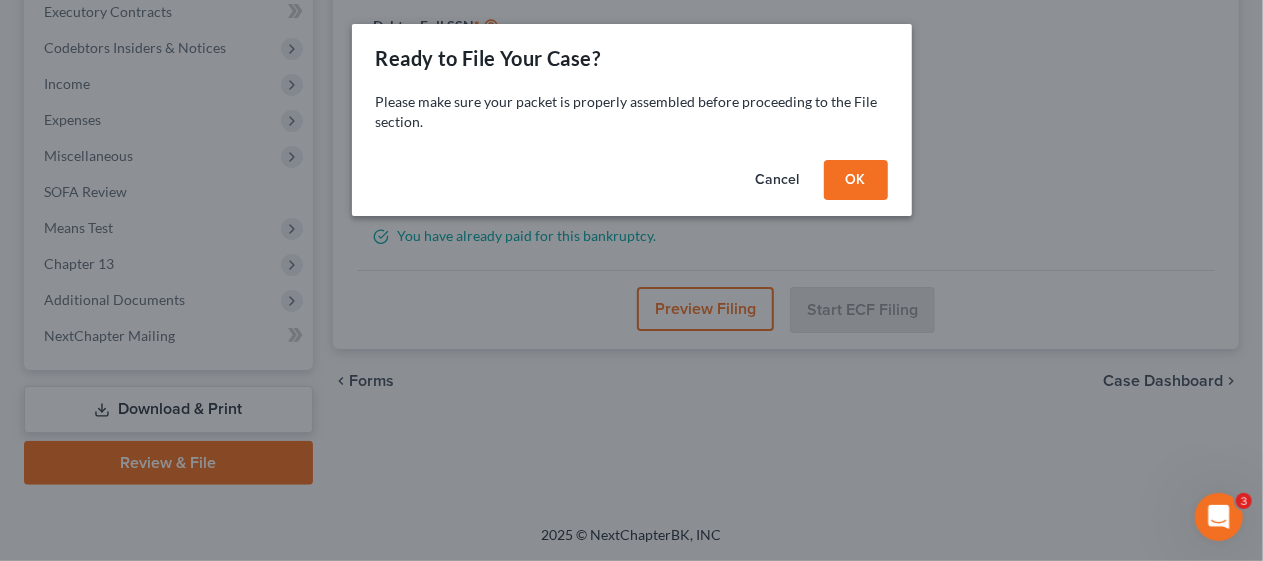 scroll, scrollTop: 571, scrollLeft: 0, axis: vertical 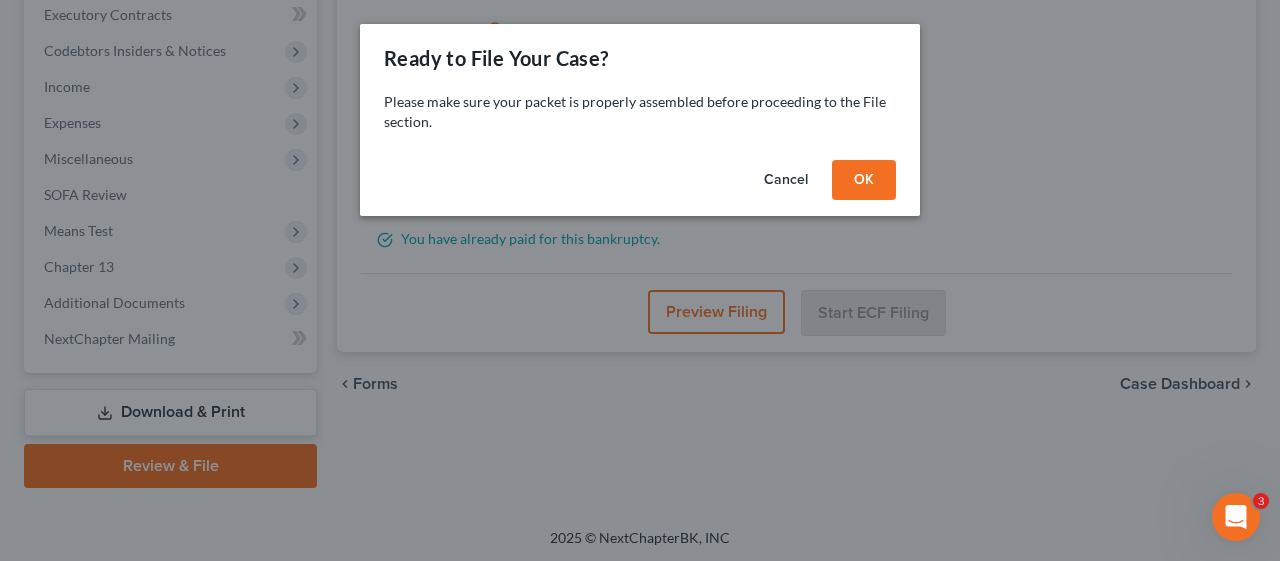 click on "OK" at bounding box center (864, 180) 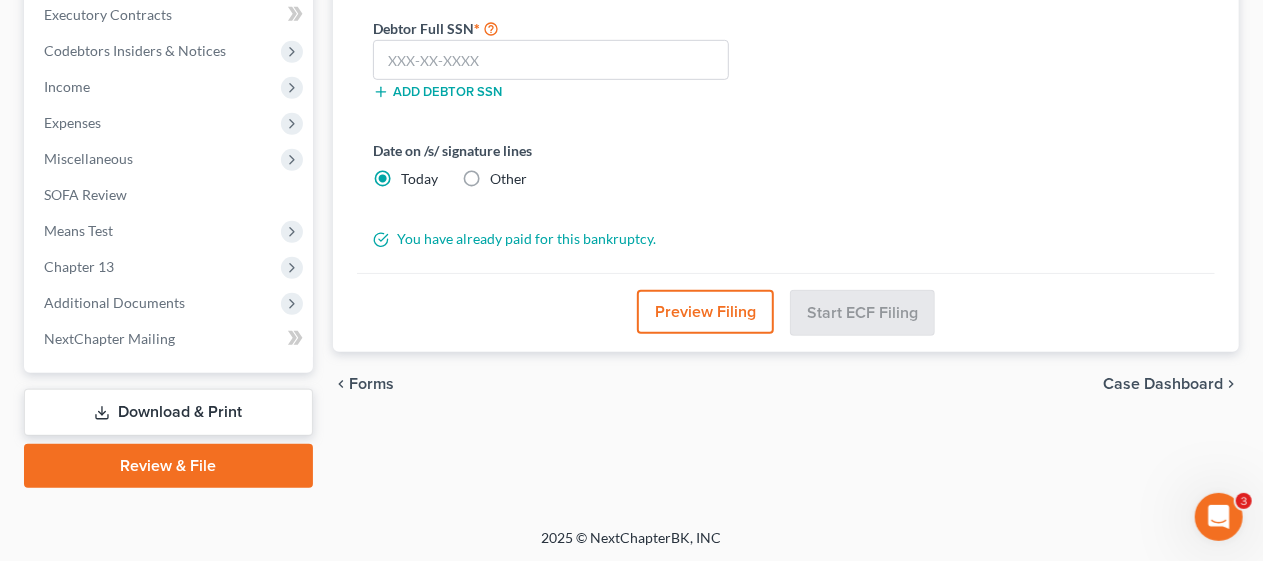 scroll, scrollTop: 371, scrollLeft: 0, axis: vertical 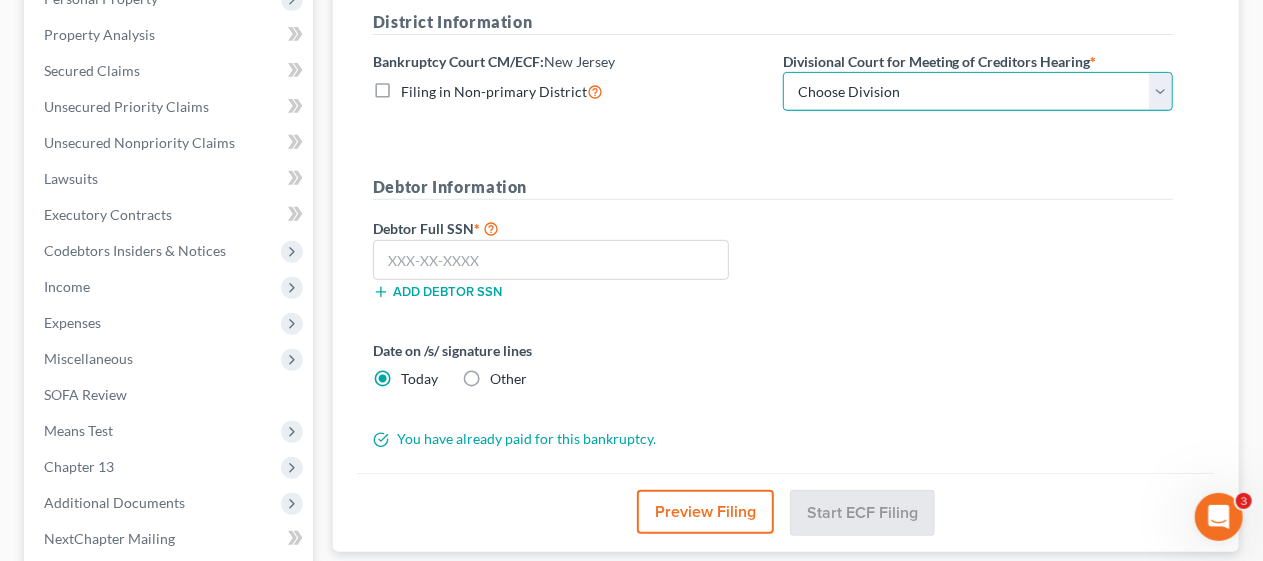 click on "Choose Division Camden Camden/Trenton Newark Trenton" at bounding box center [978, 92] 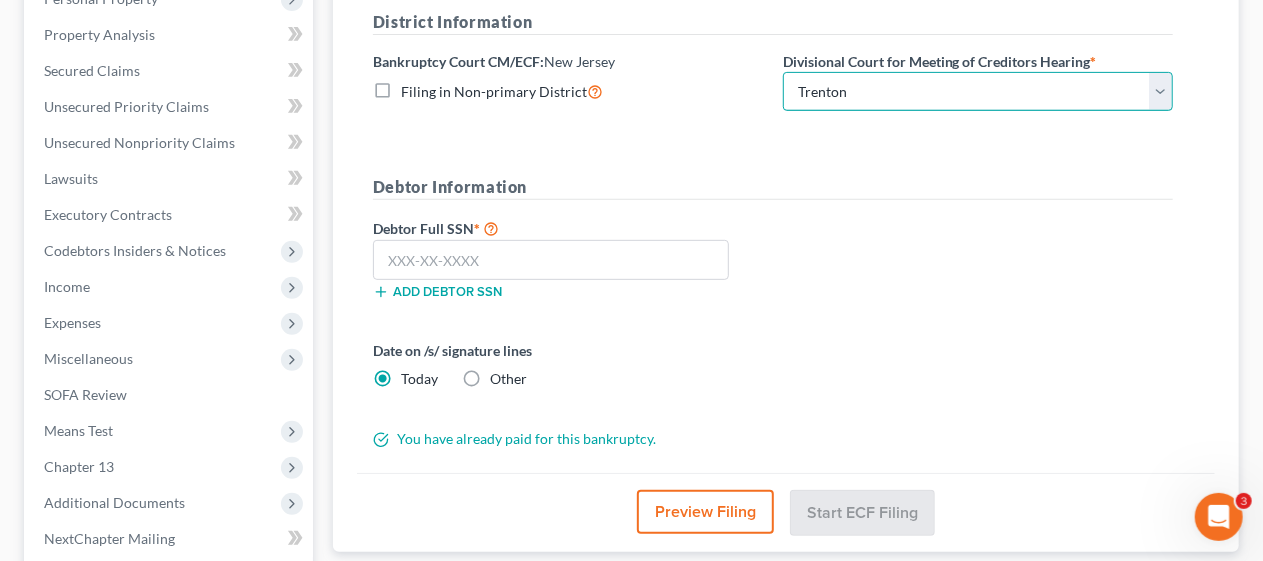click on "Choose Division Camden Camden/Trenton Newark Trenton" at bounding box center [978, 92] 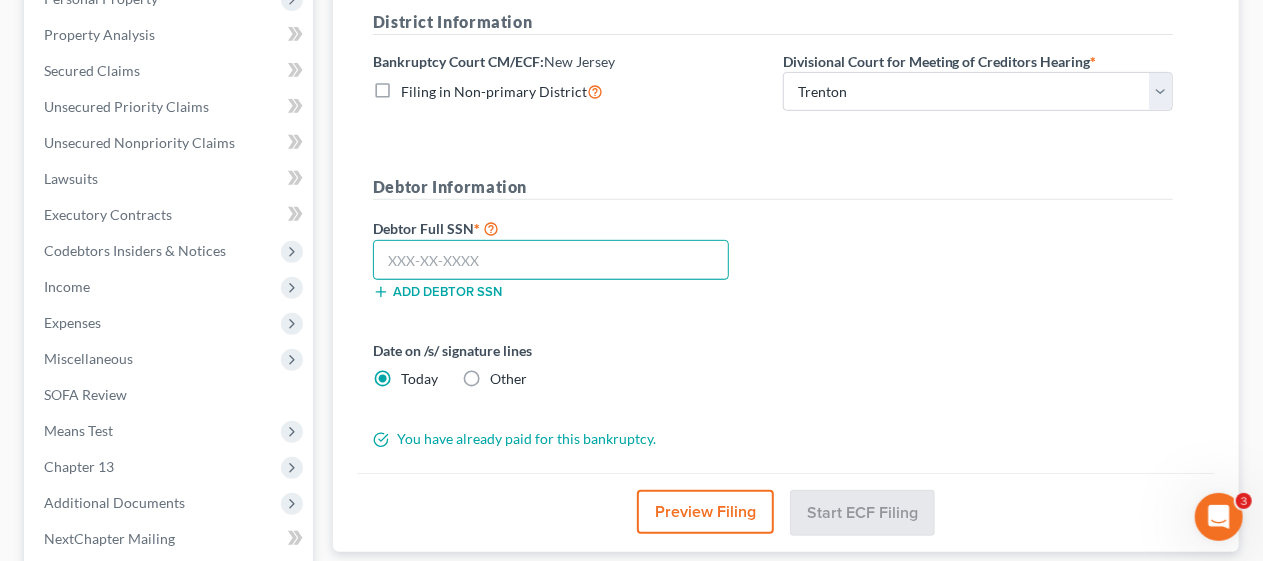 click at bounding box center (551, 260) 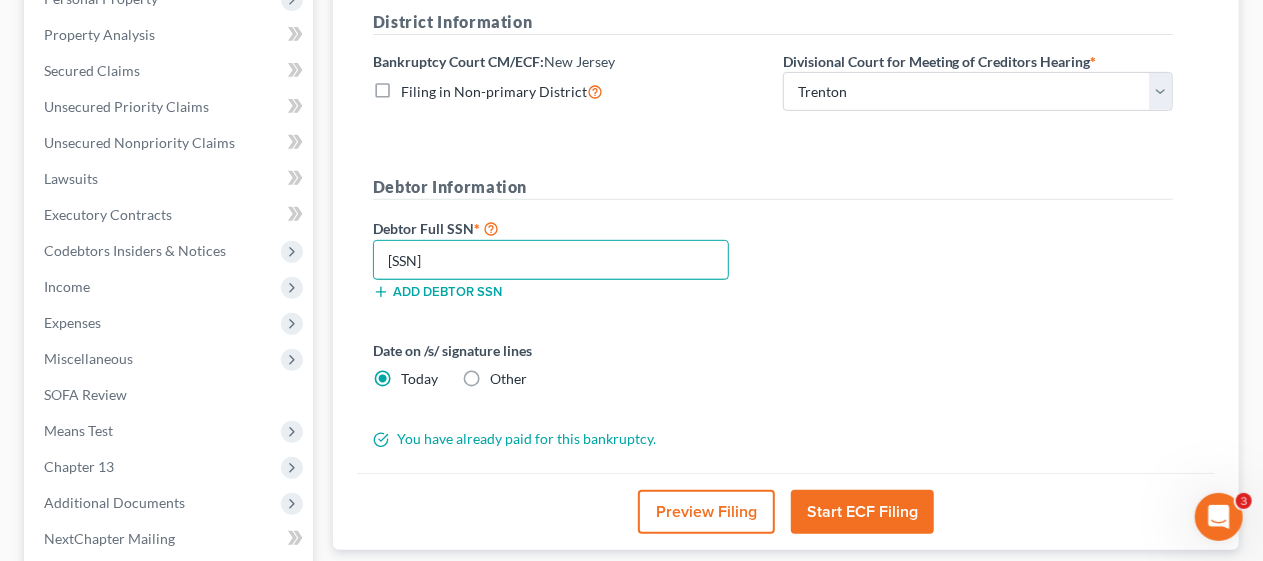 type on "[SSN]" 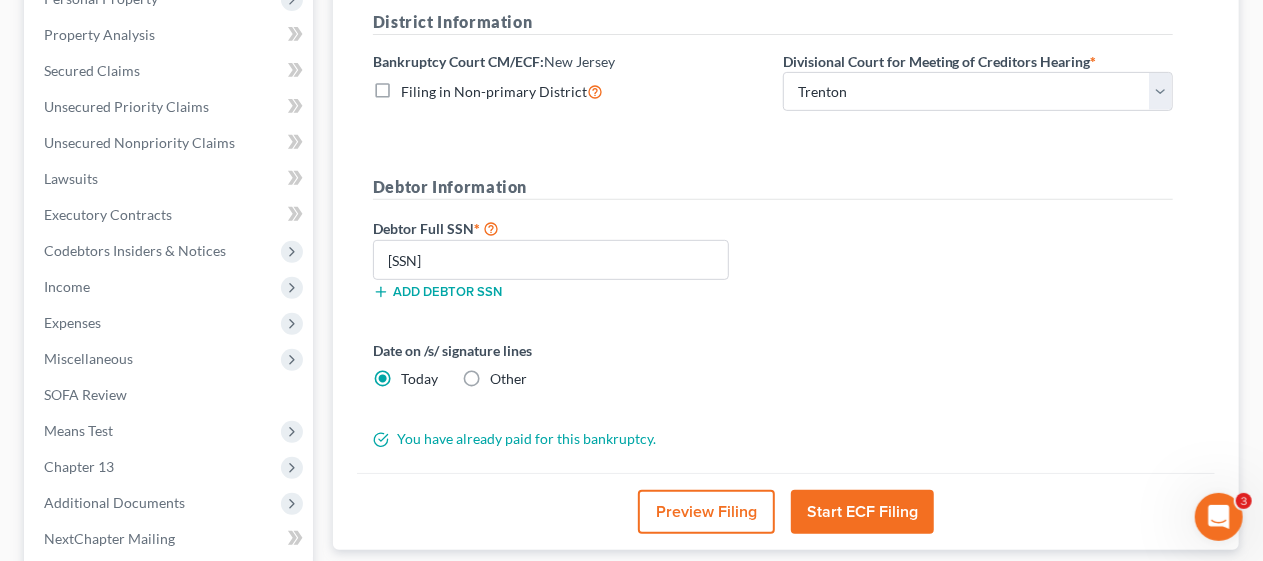 click on "Date on /s/ signature lines Today Other" at bounding box center (773, 372) 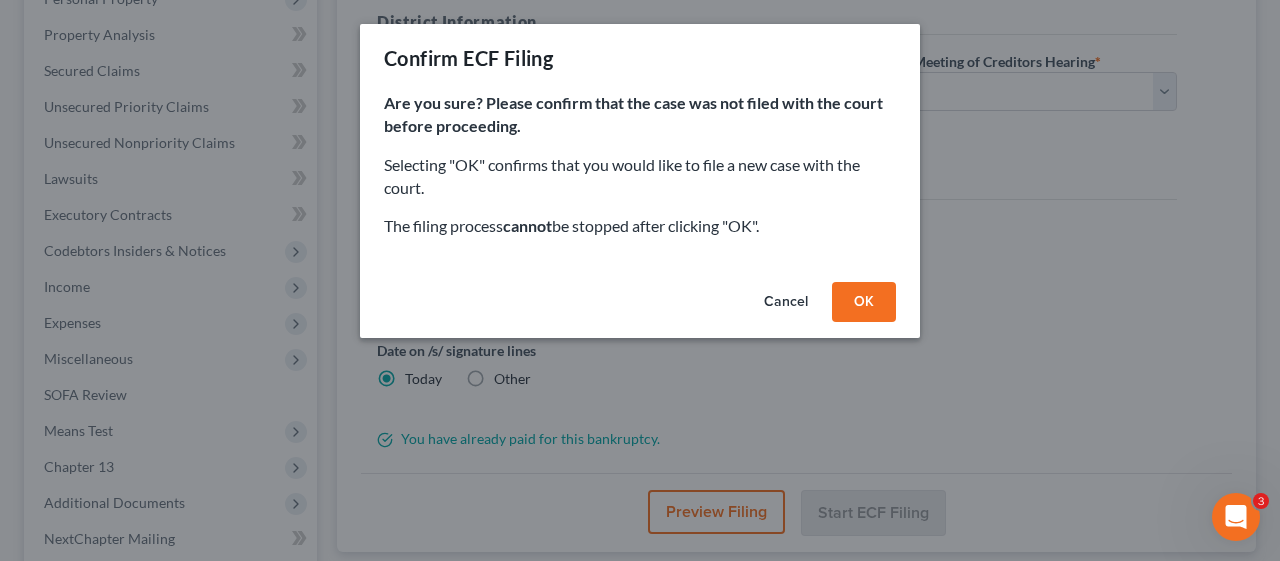 click on "OK" at bounding box center (864, 302) 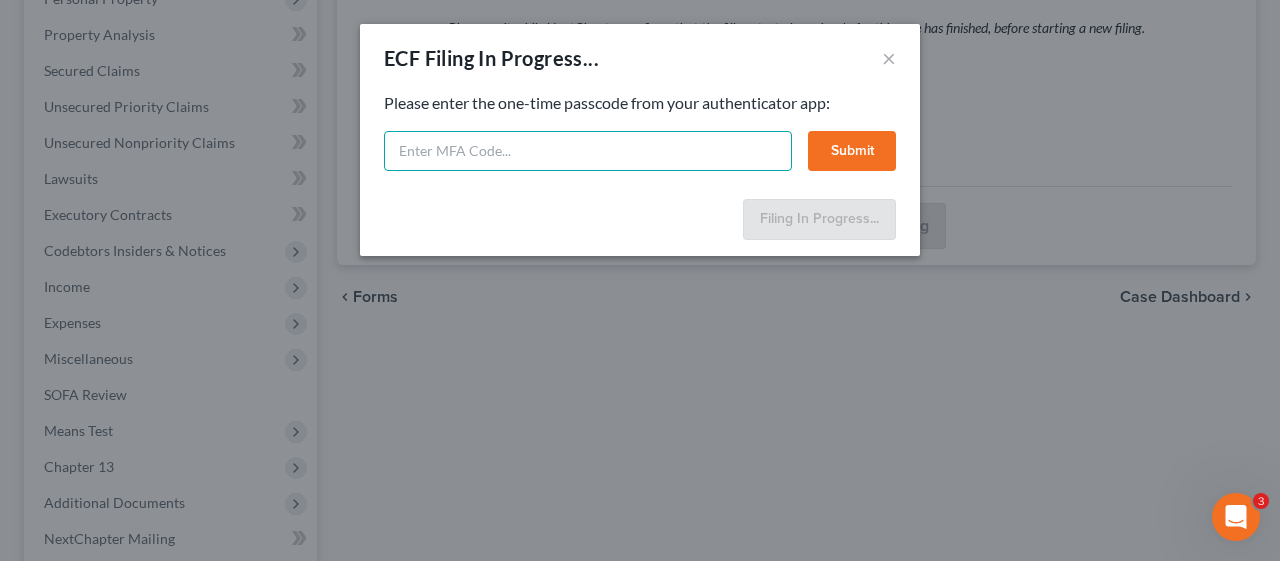 click at bounding box center (588, 151) 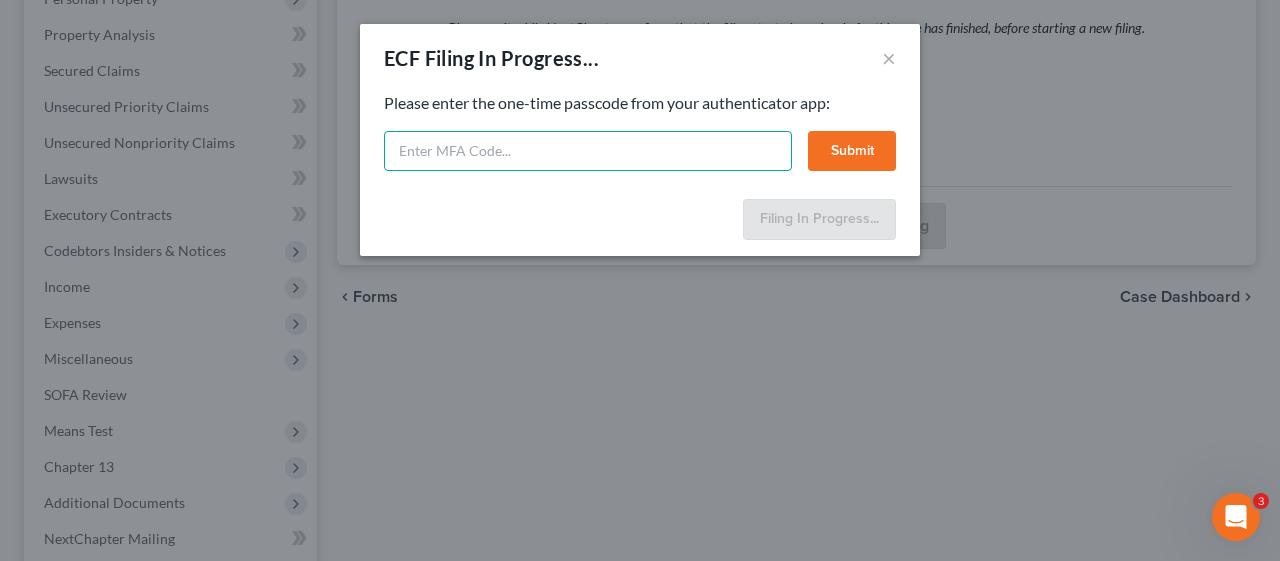 type on "3" 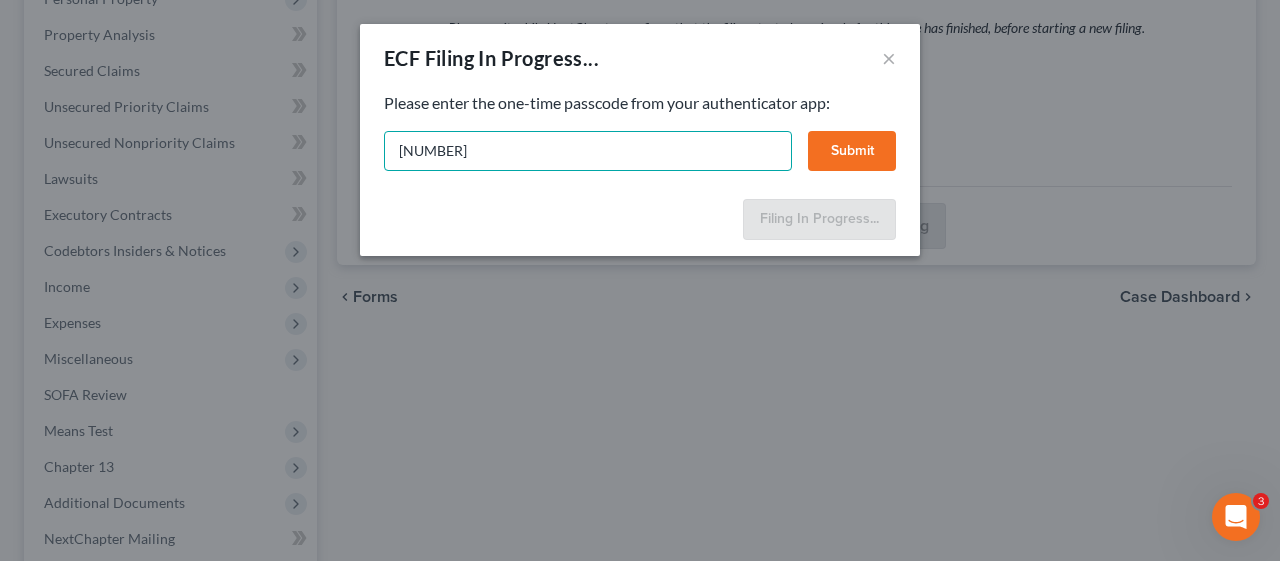 type on "[NUMBER]" 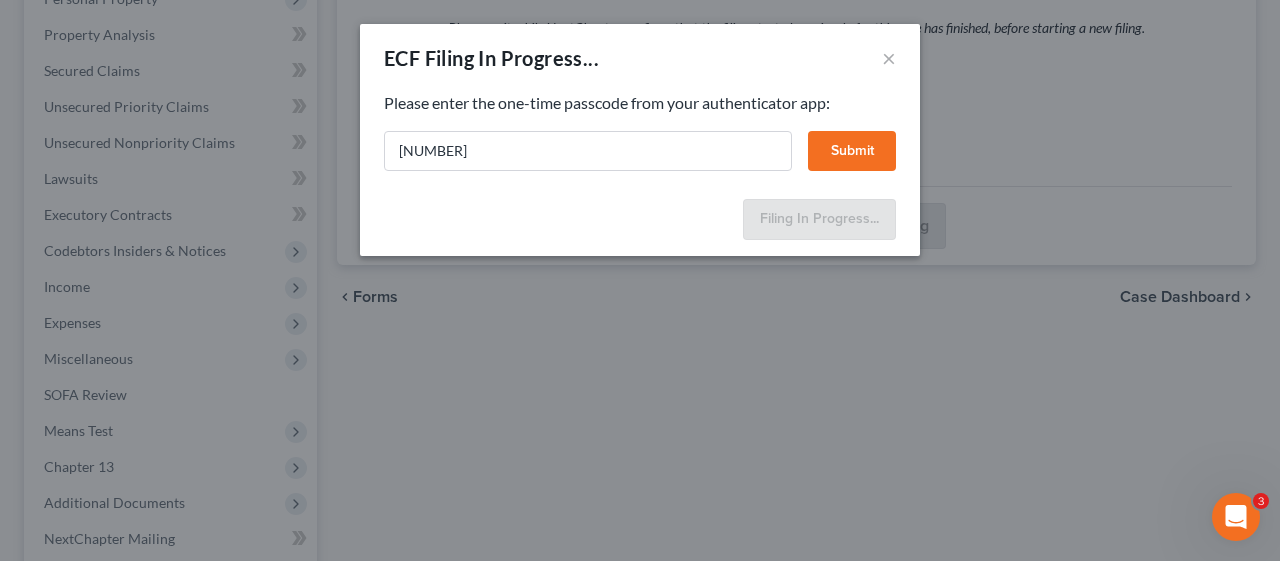 click on "Submit" at bounding box center (852, 151) 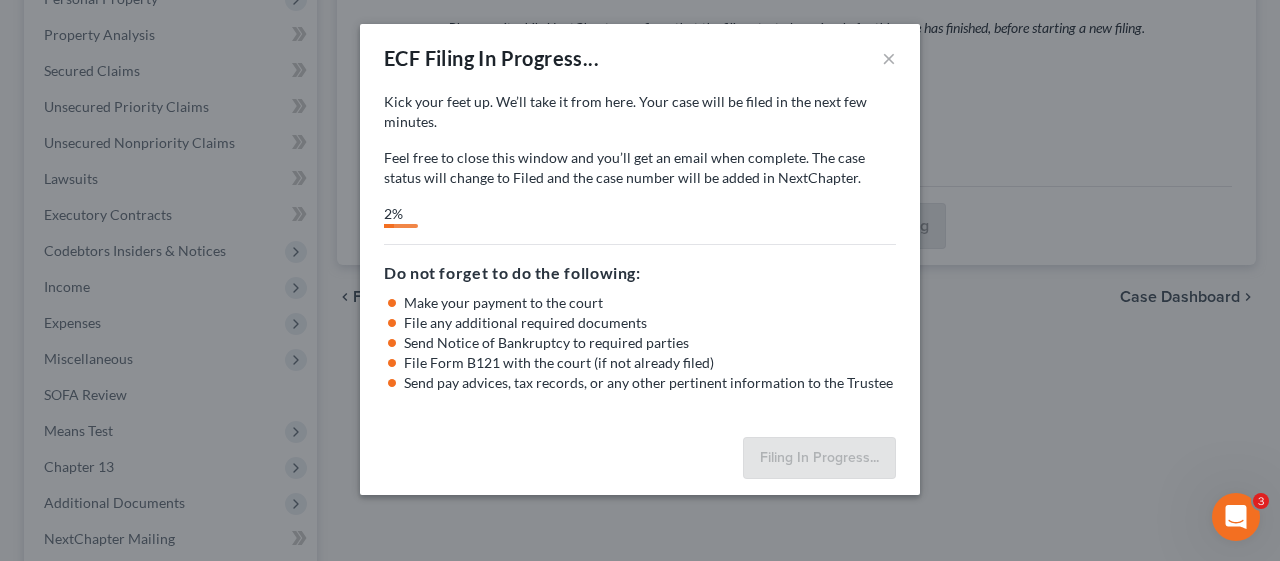 select on "3" 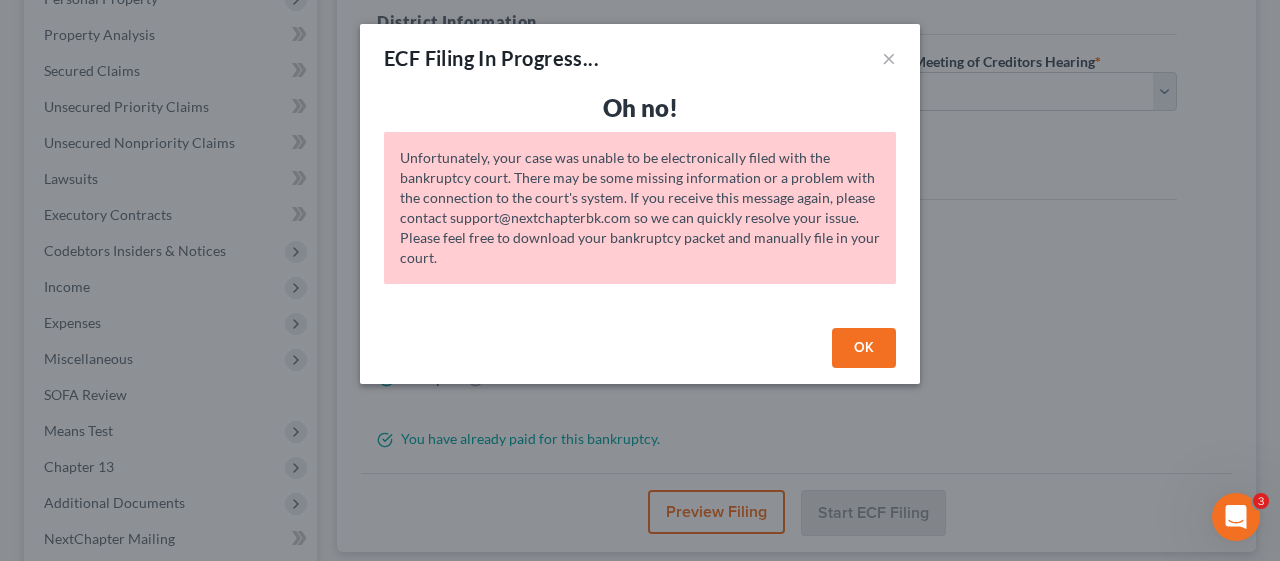 click on "OK" at bounding box center [864, 348] 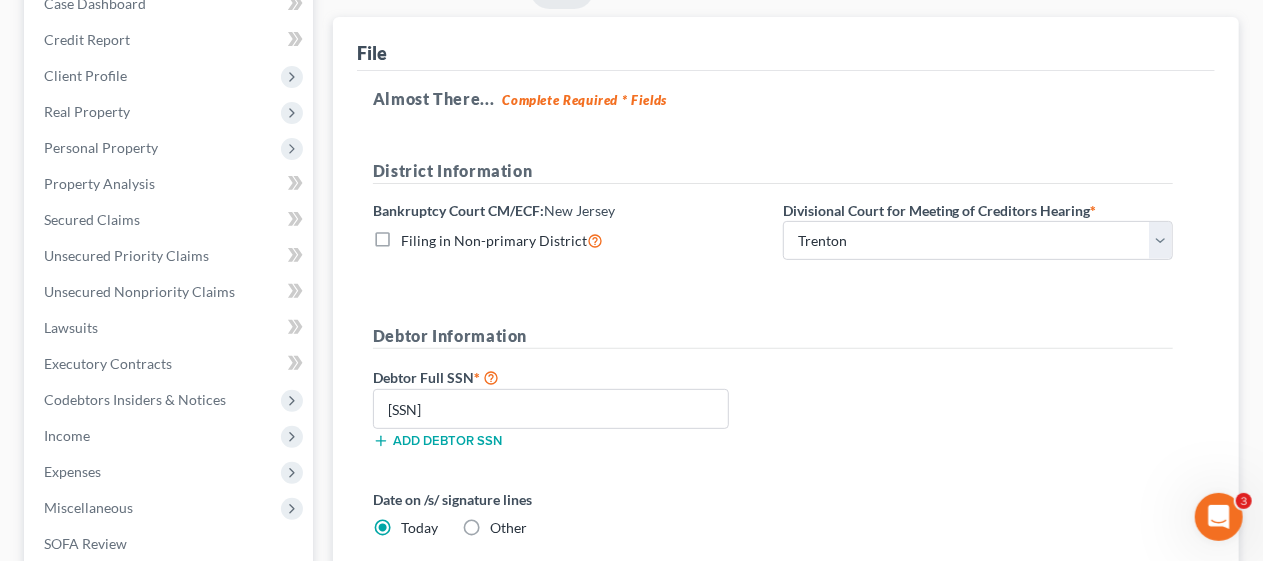 scroll, scrollTop: 0, scrollLeft: 0, axis: both 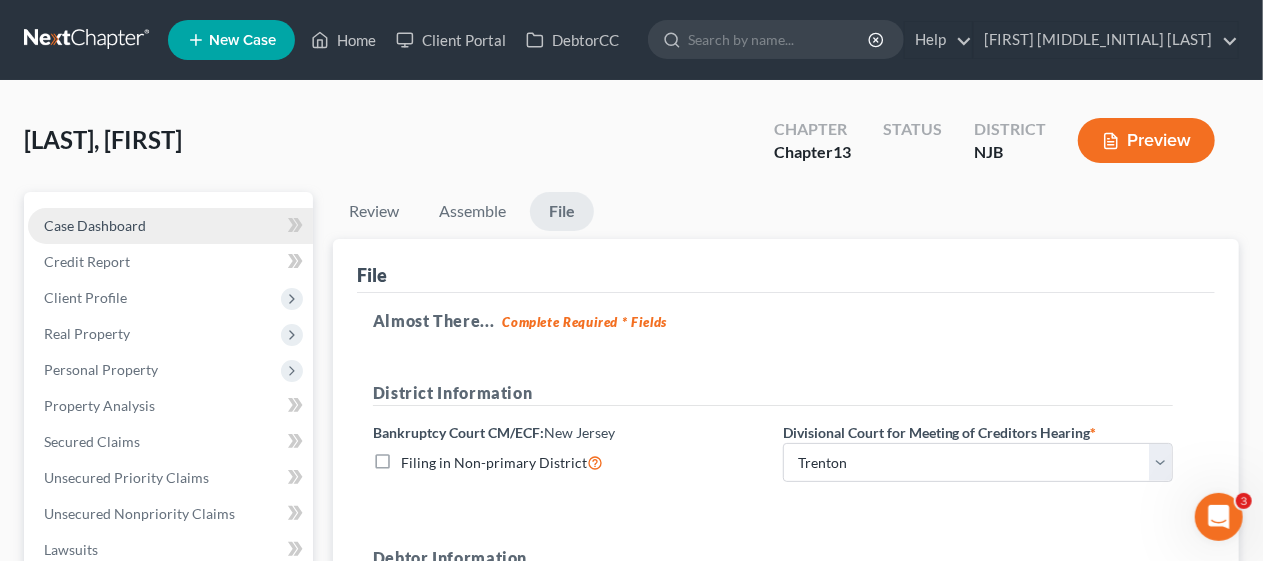click on "Case Dashboard" at bounding box center [170, 226] 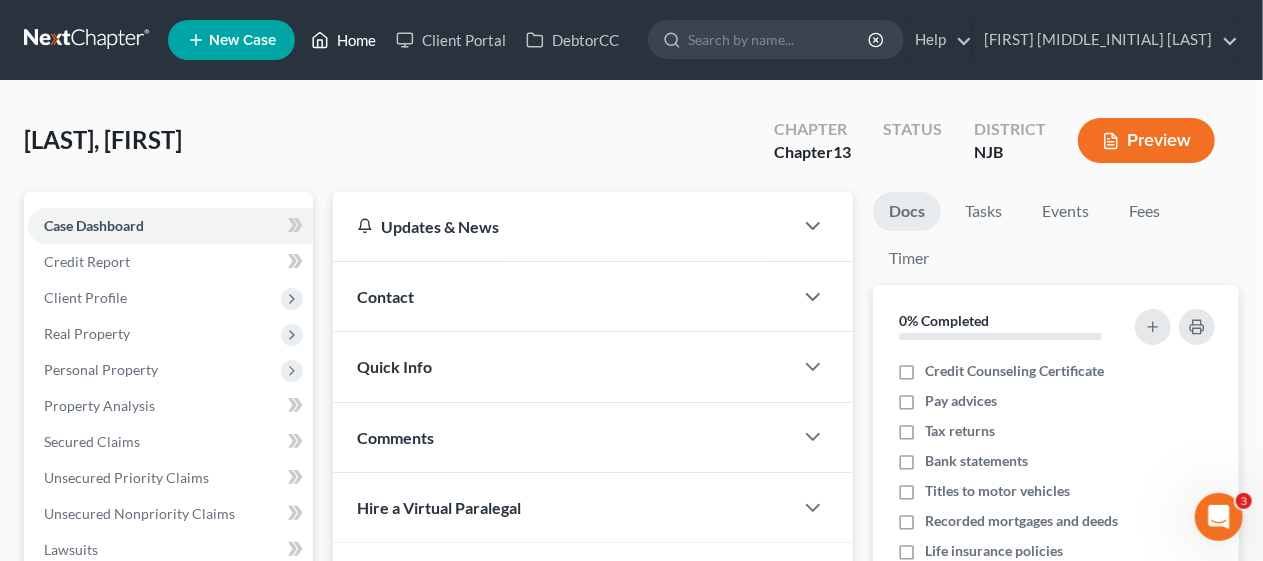 click on "Home" at bounding box center (343, 40) 